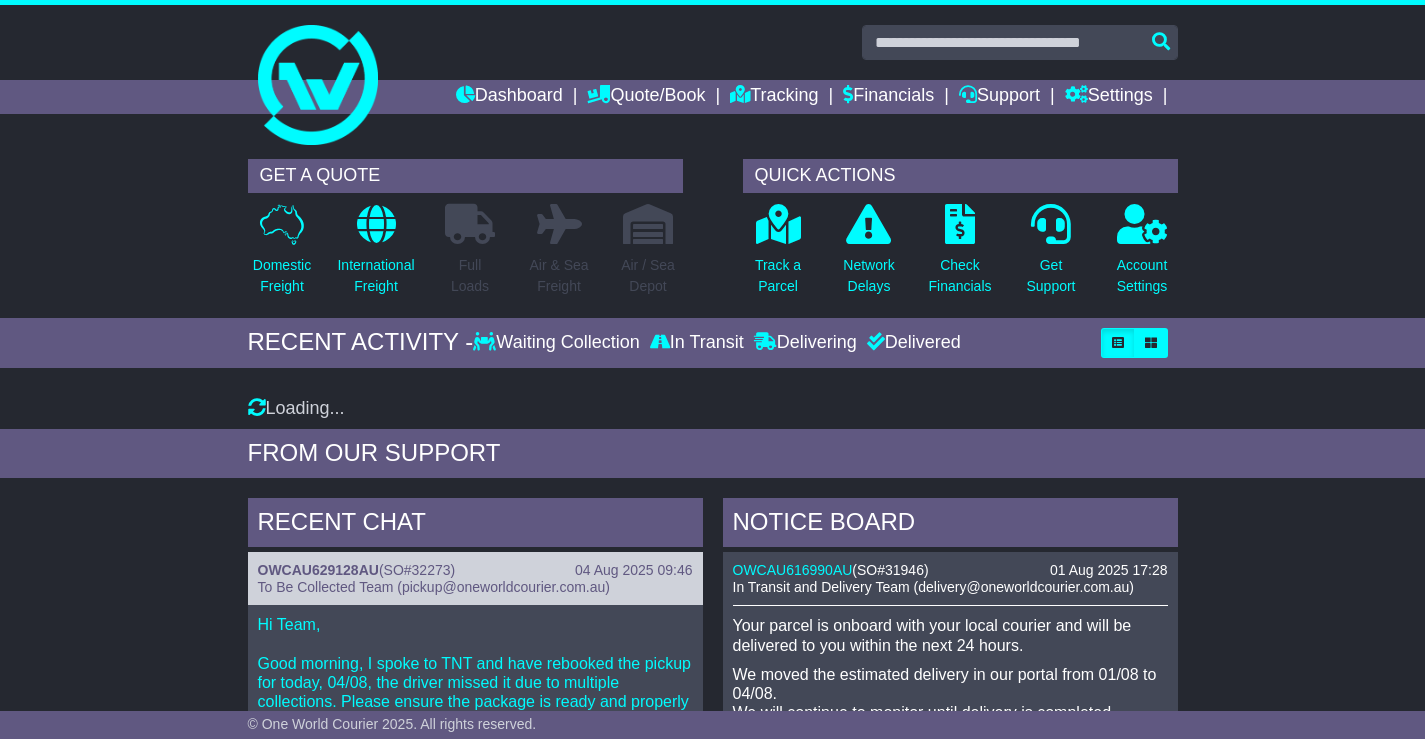 scroll, scrollTop: 0, scrollLeft: 0, axis: both 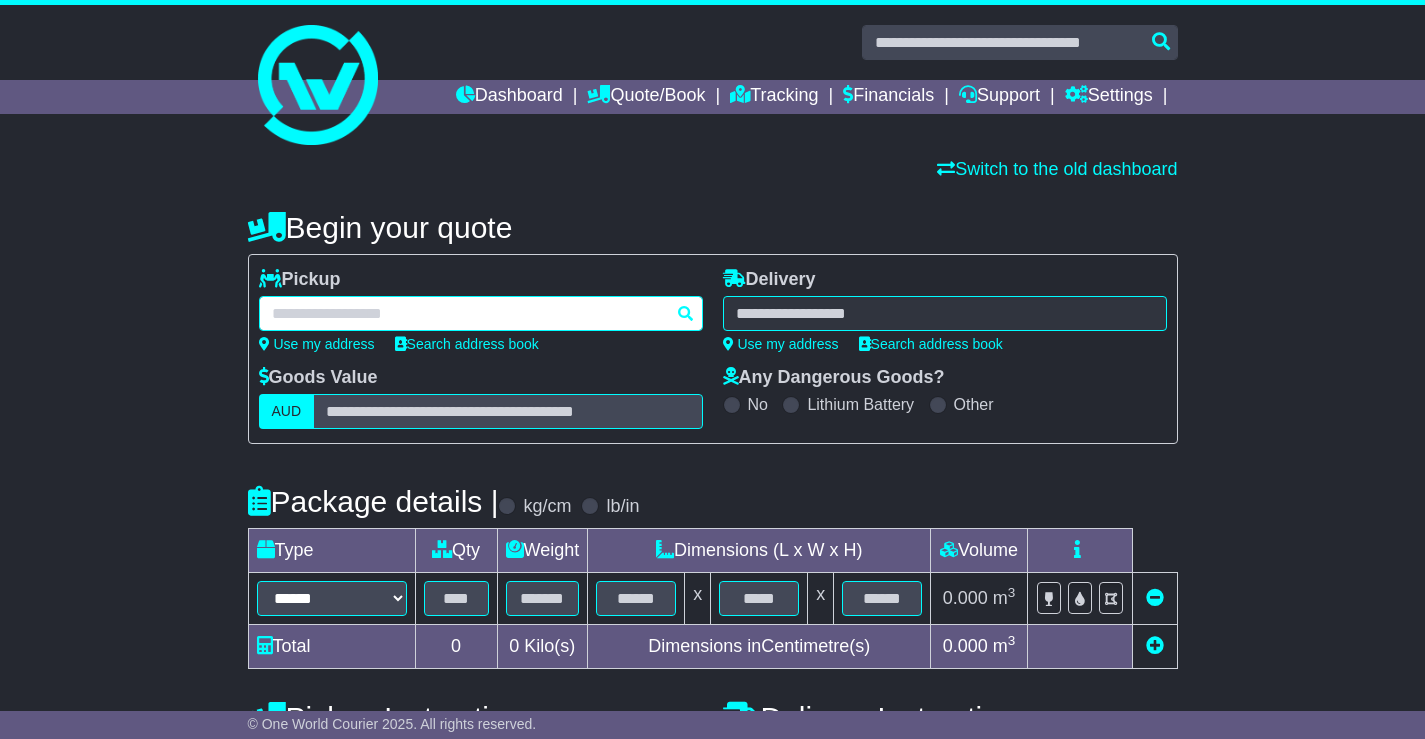 click at bounding box center (481, 313) 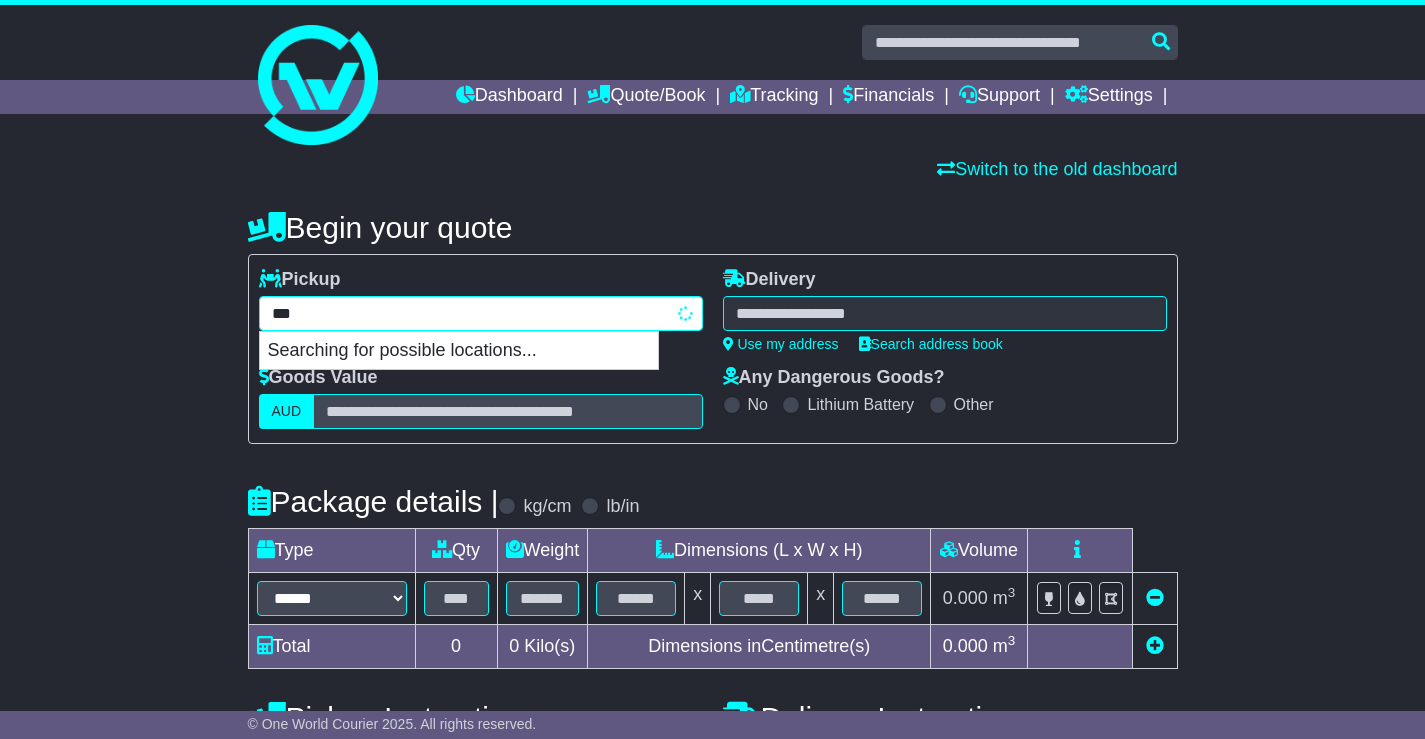 type on "****" 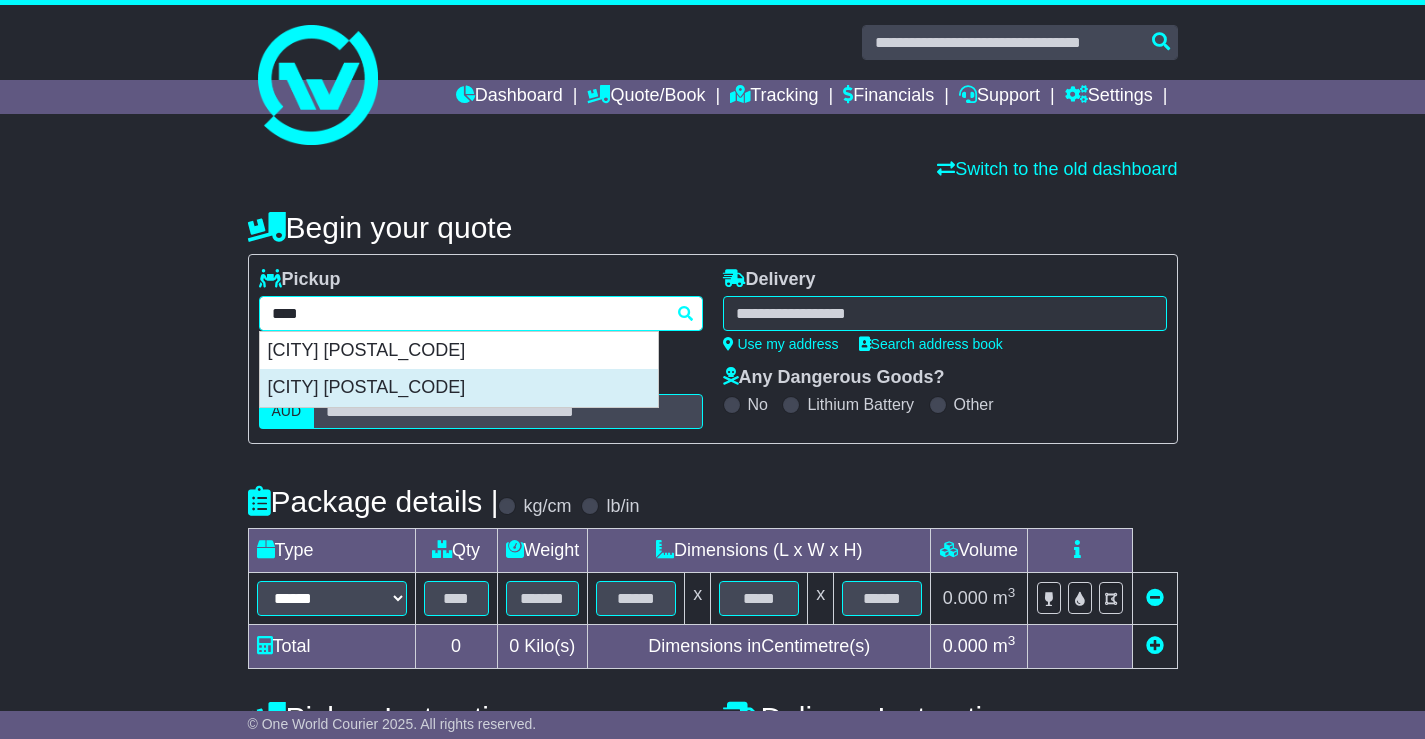 click on "[CITY] [POSTAL_CODE]" at bounding box center [459, 388] 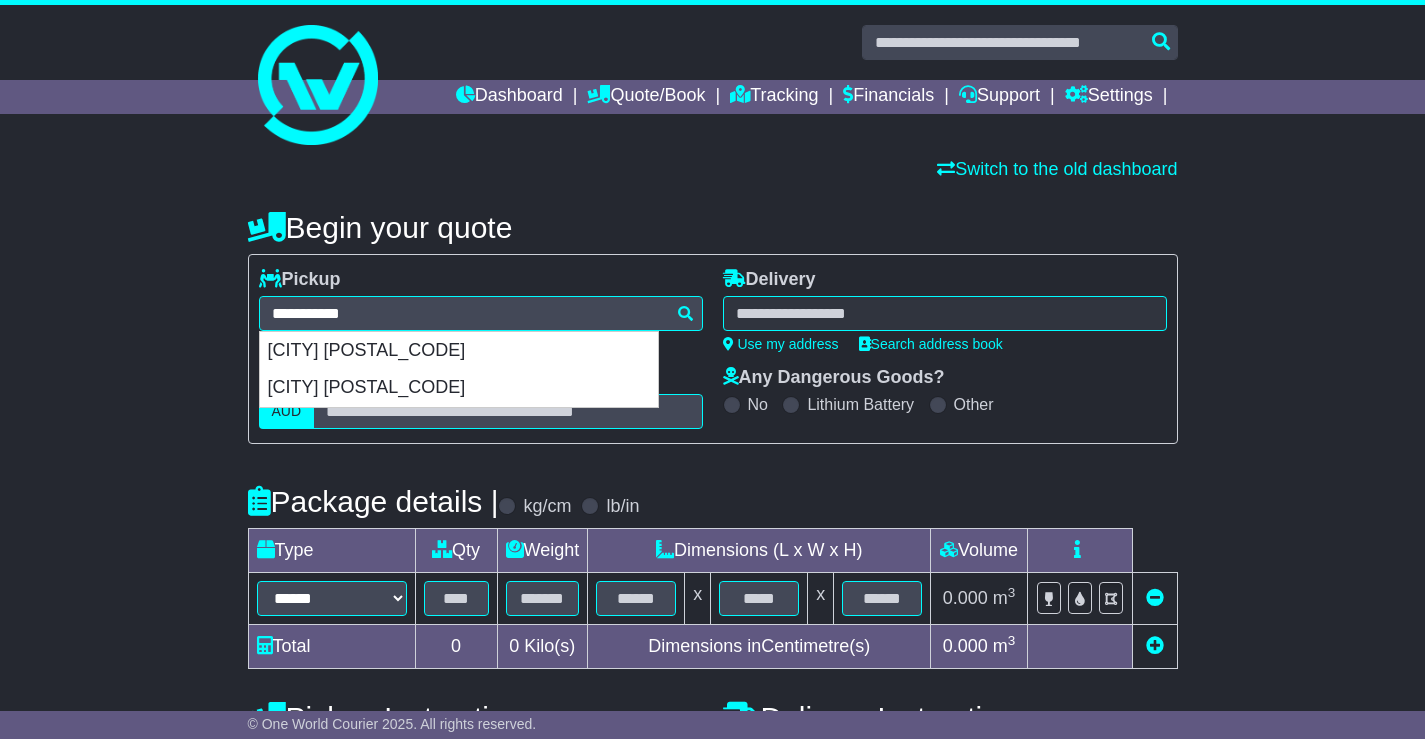 type on "**********" 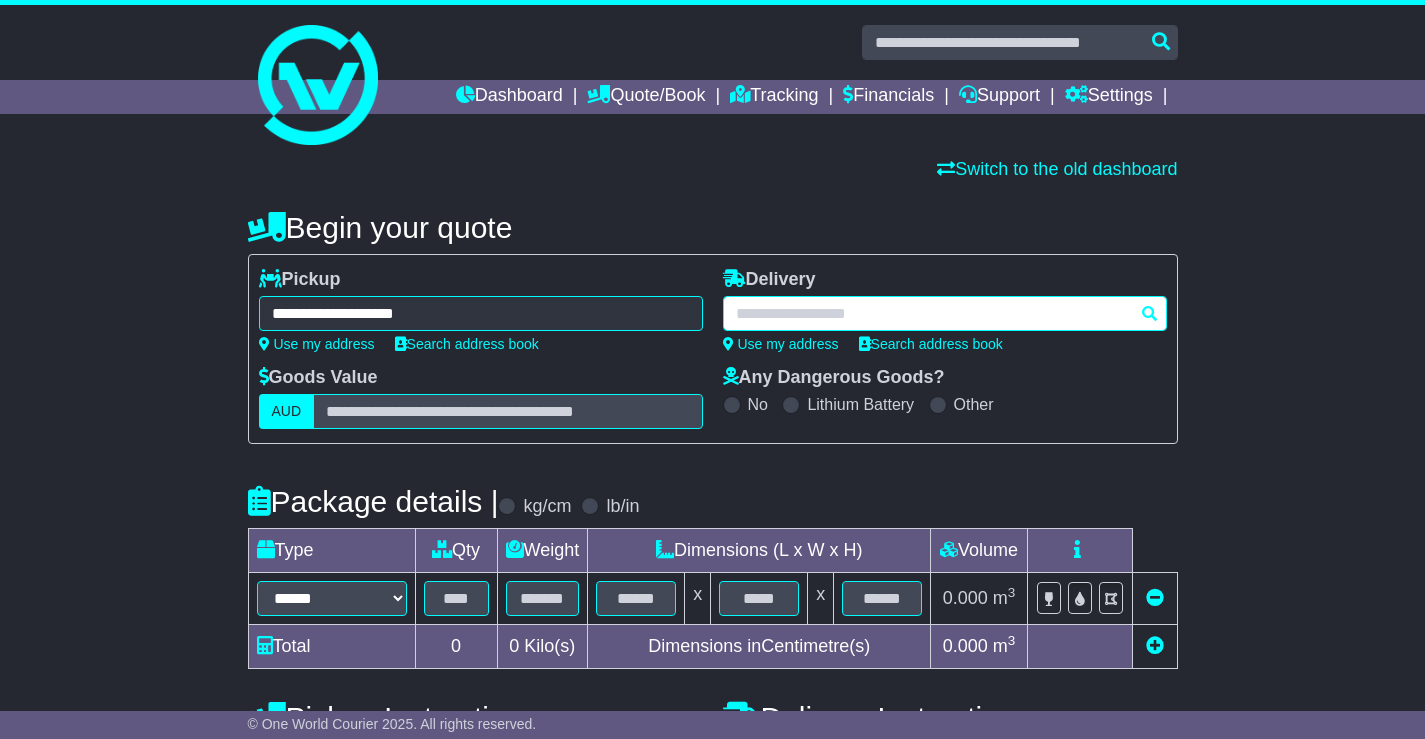 click at bounding box center (945, 313) 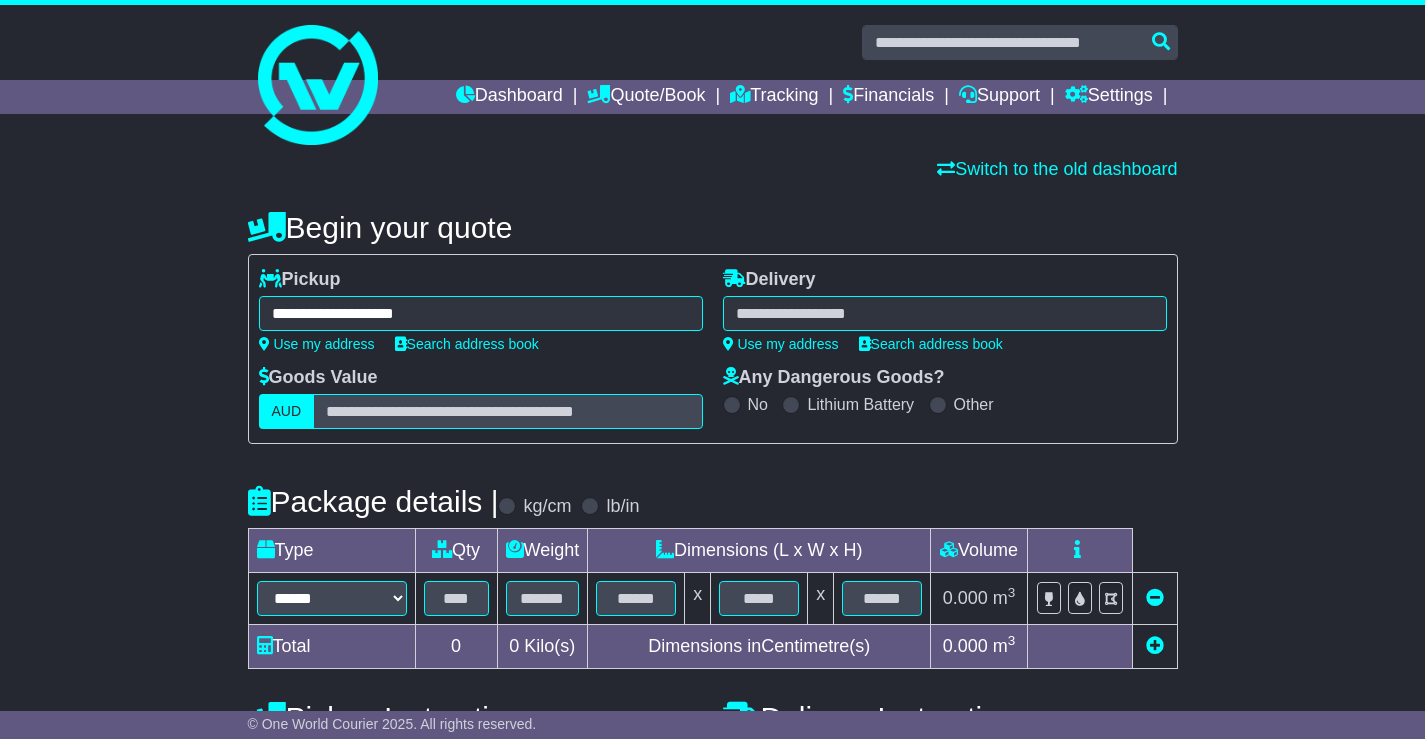 click at bounding box center (945, 313) 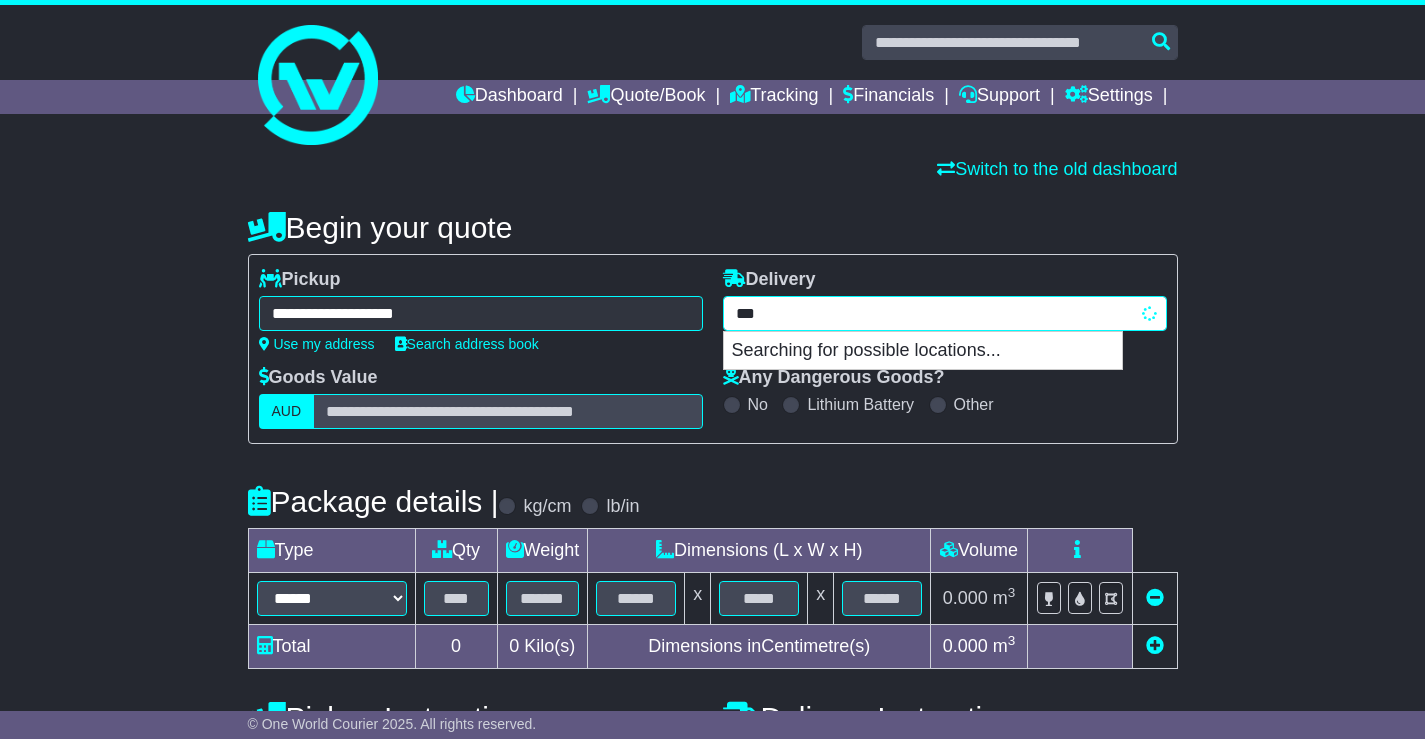 type on "****" 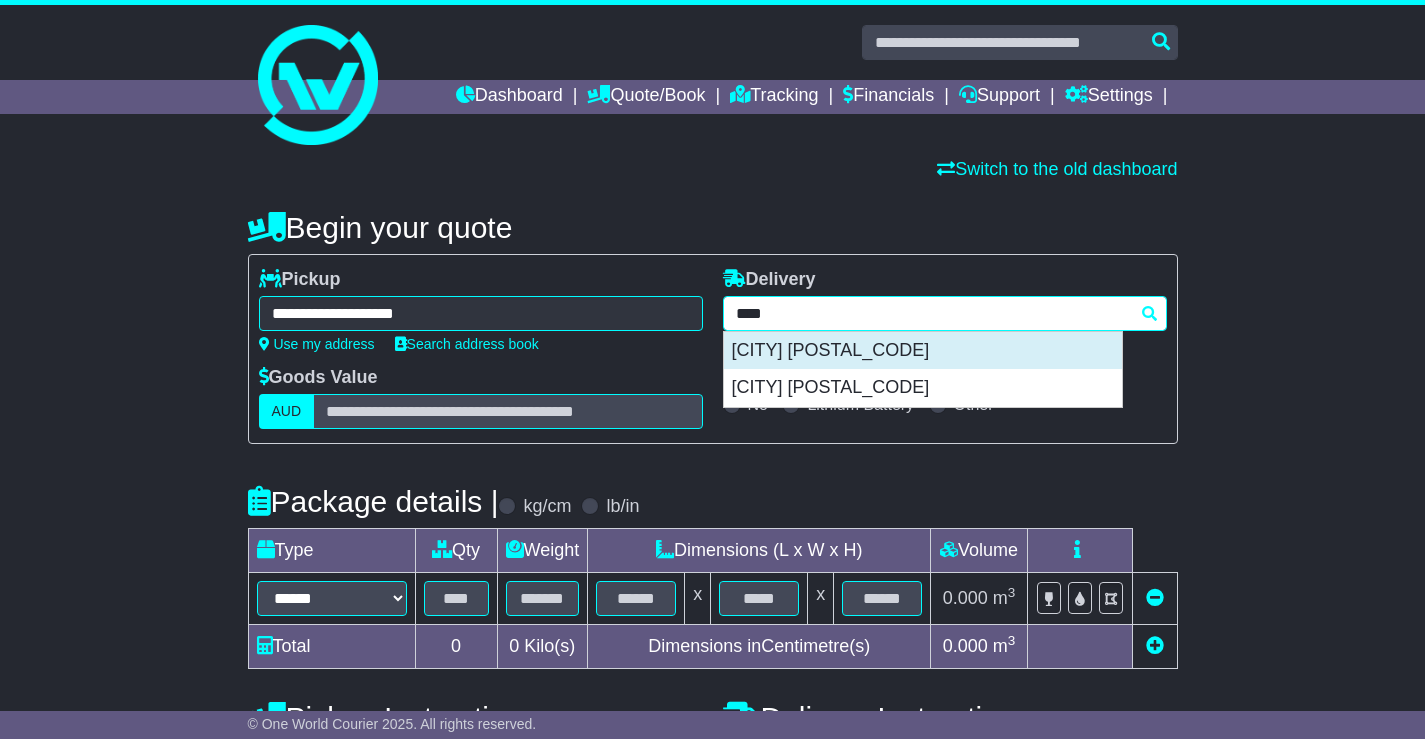 click on "[CITY] [POSTAL_CODE]" at bounding box center [923, 351] 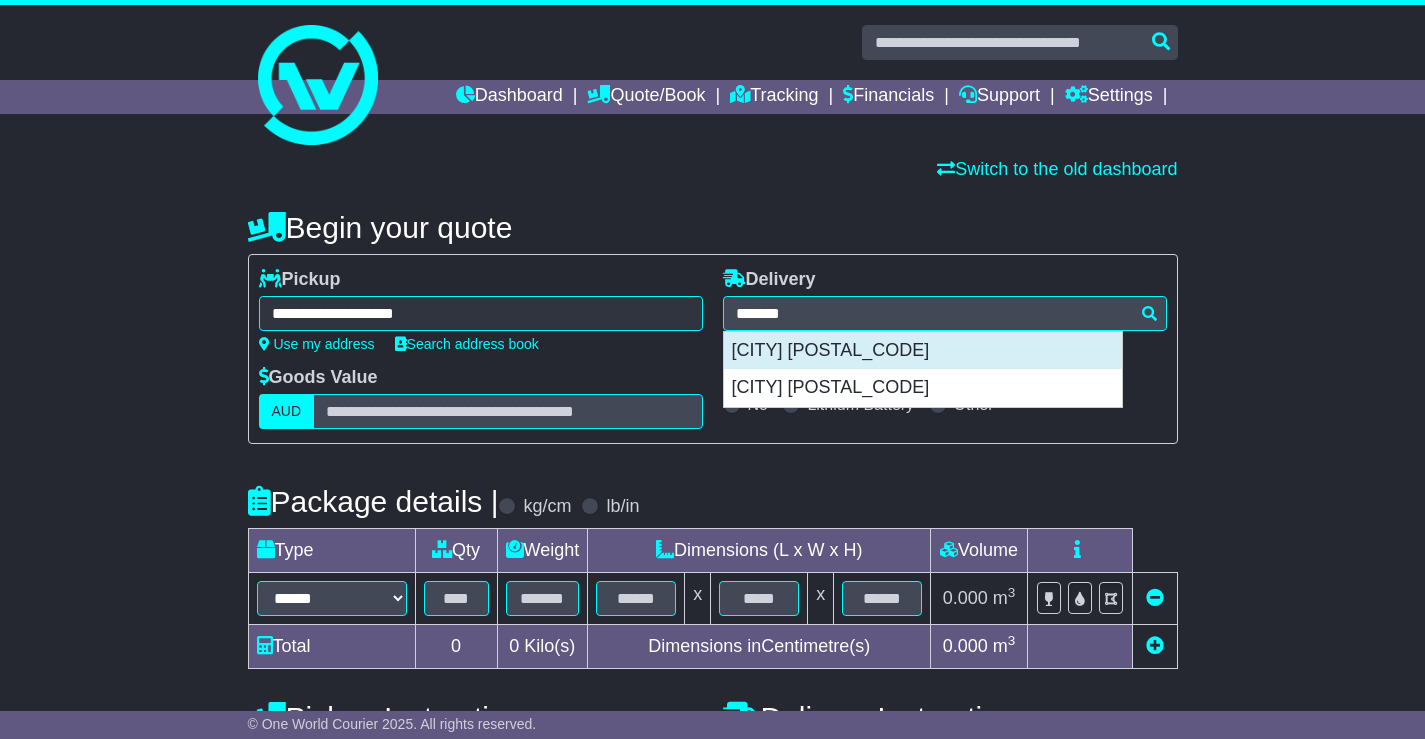 type on "**********" 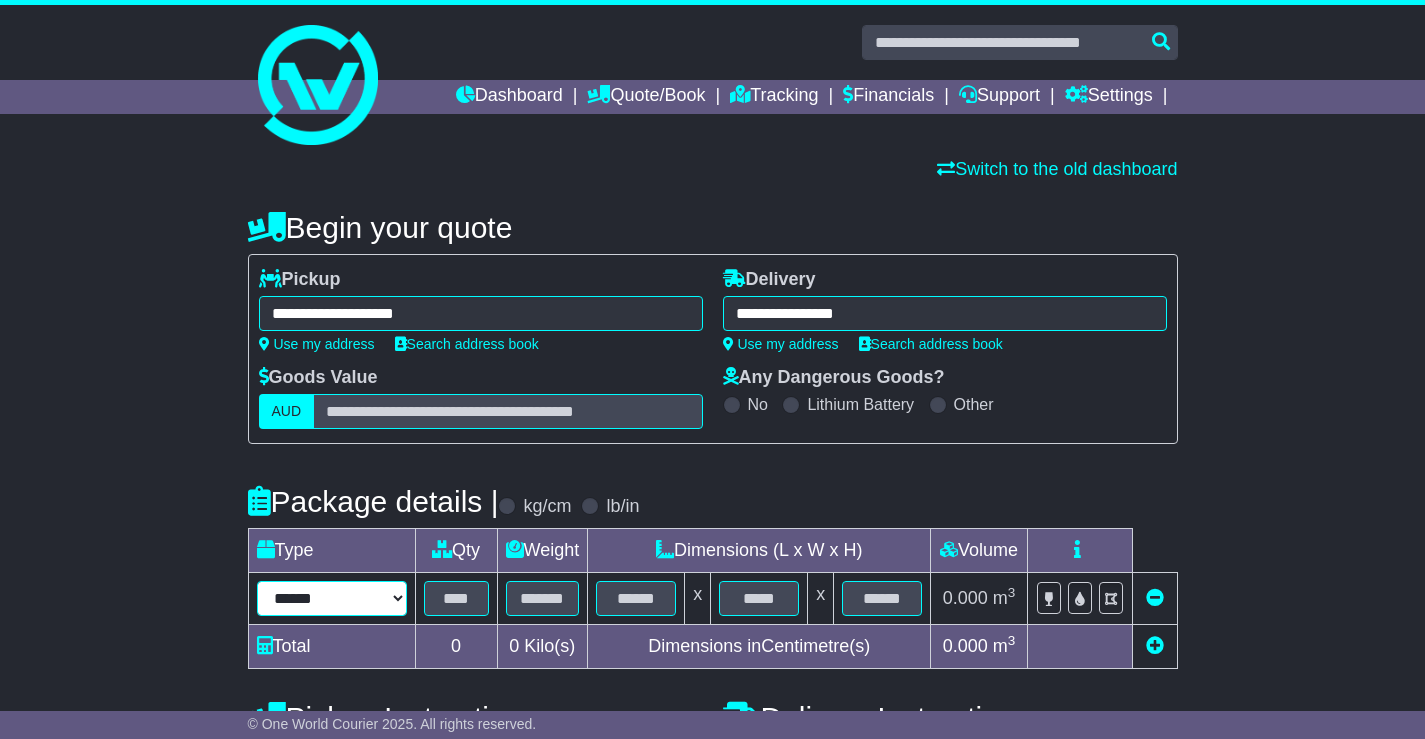 click on "****** ****** *** ******** ***** **** **** ****** *** *******" at bounding box center (332, 598) 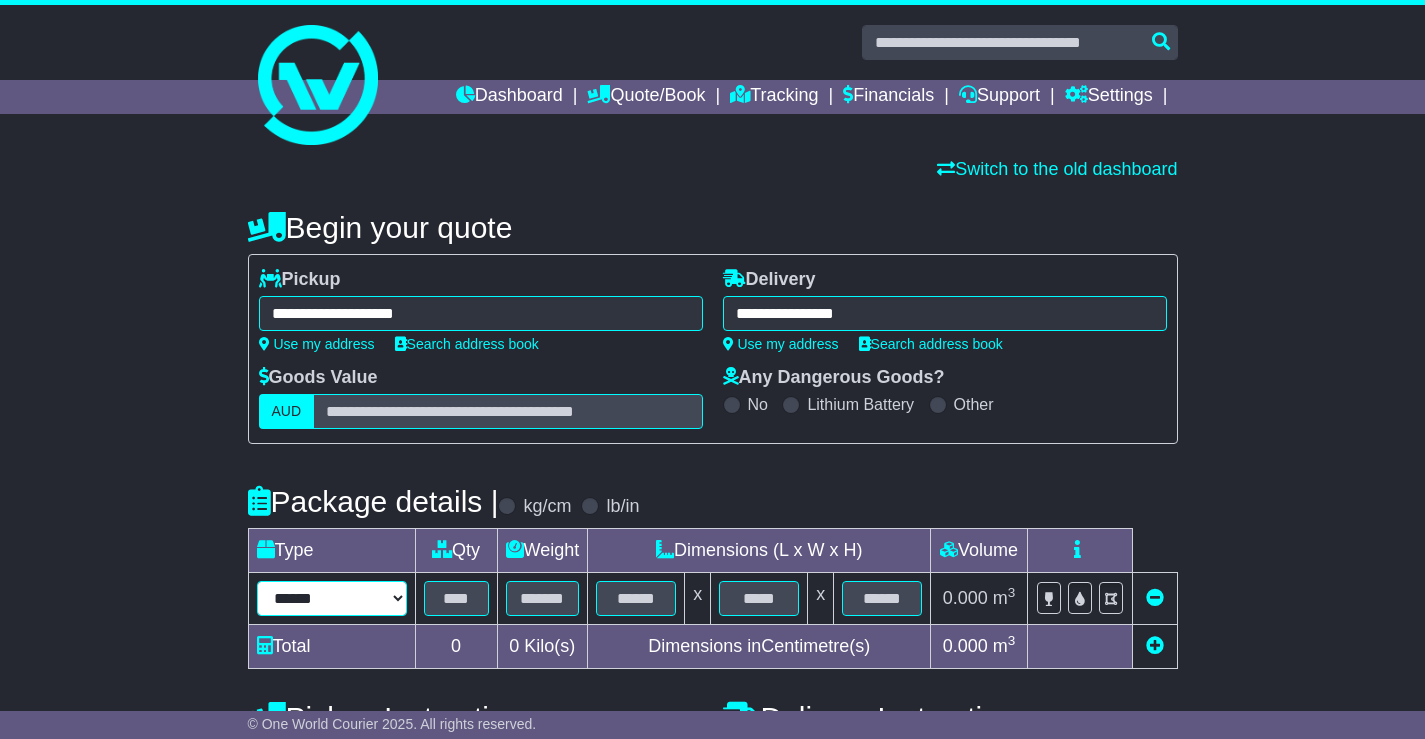 select on "****" 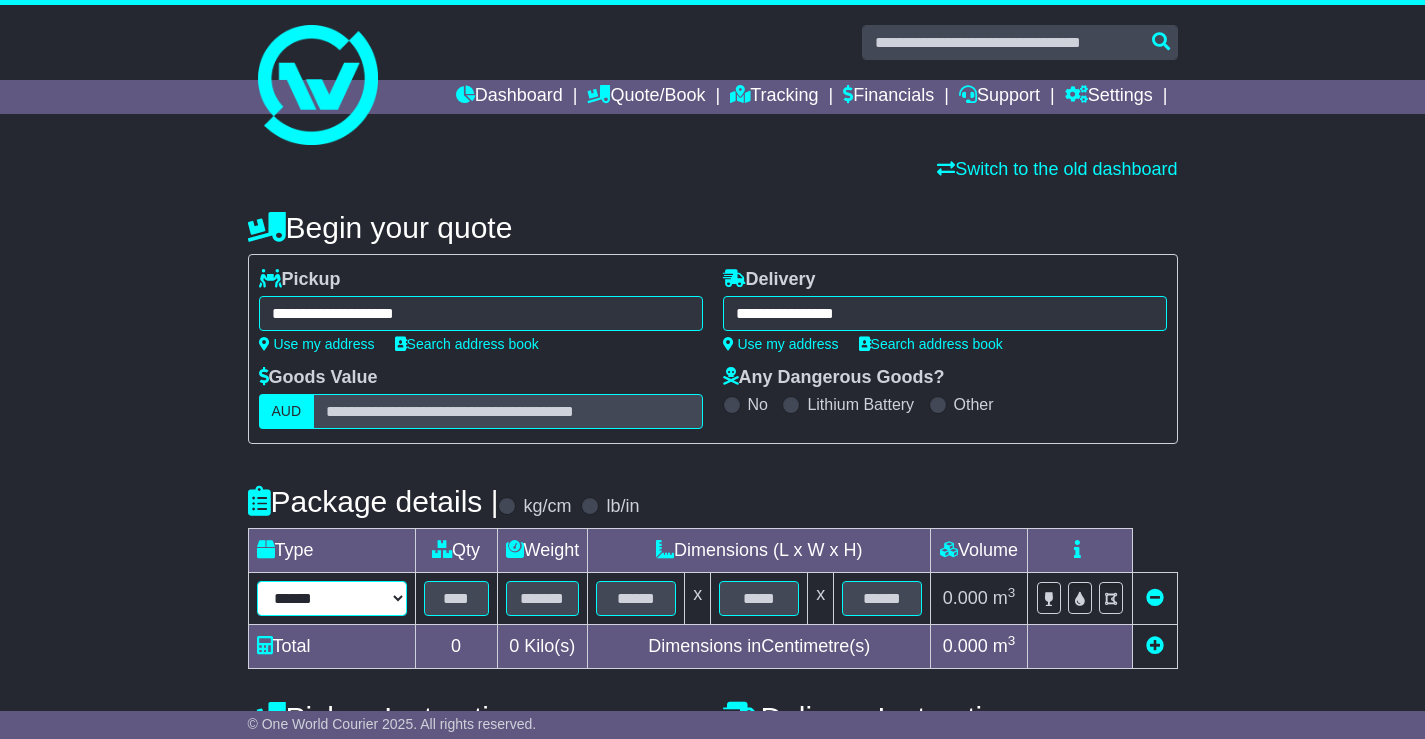 click on "****** ****** *** ******** ***** **** **** ****** *** *******" at bounding box center (332, 598) 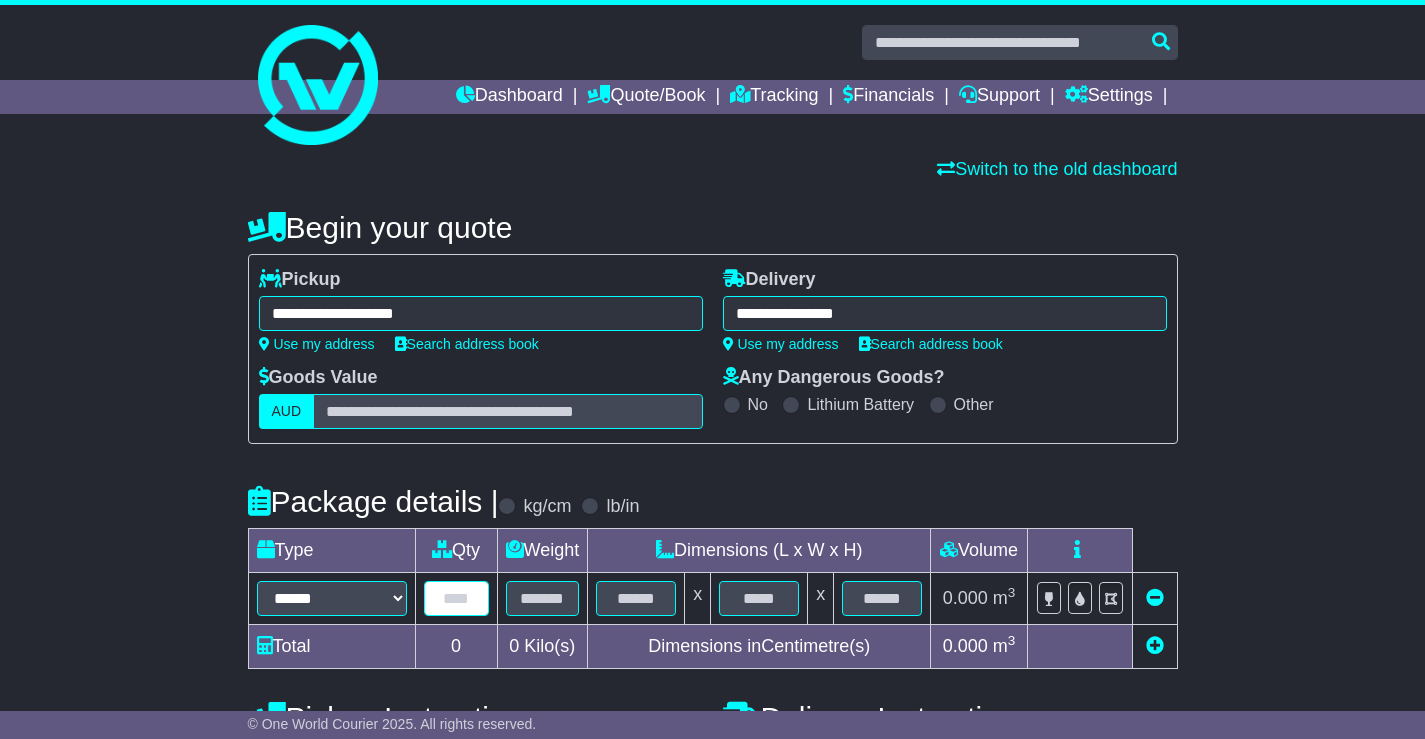click at bounding box center (456, 598) 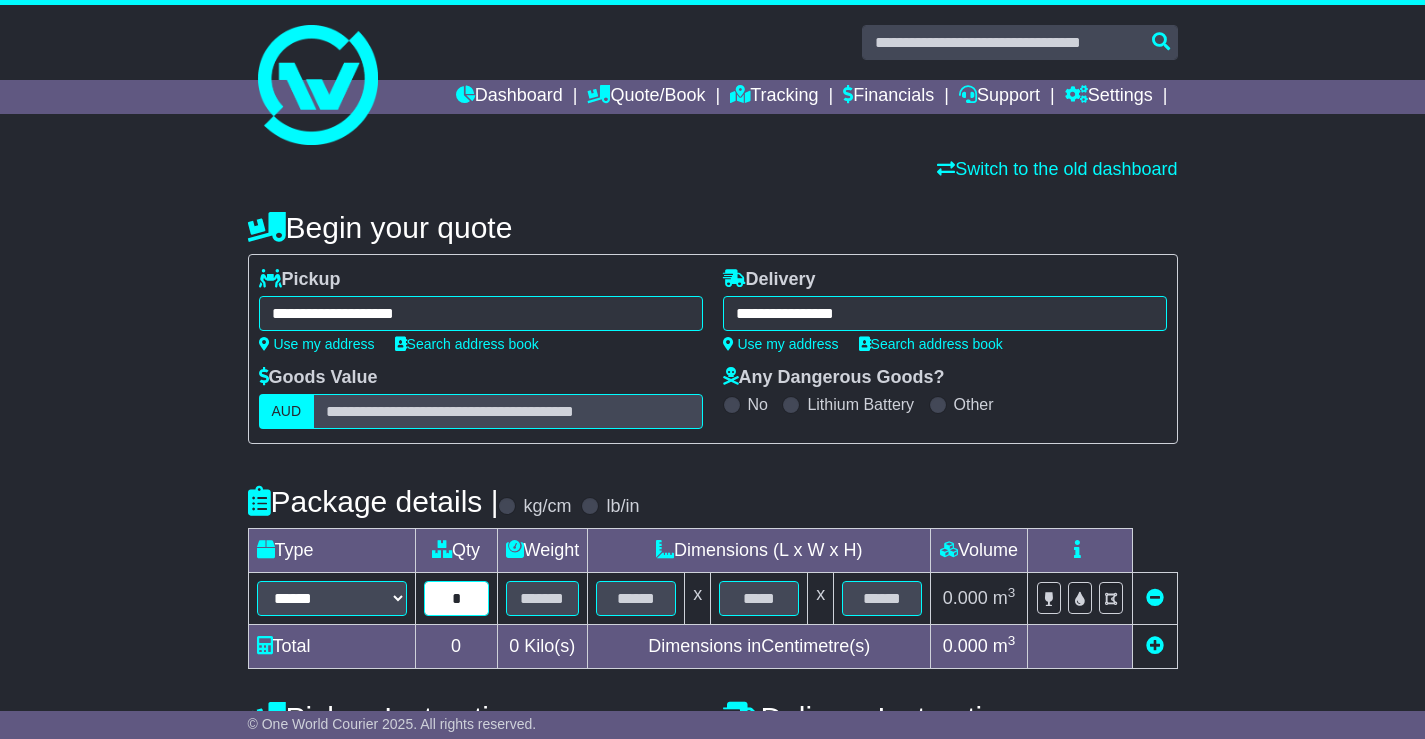 type on "*" 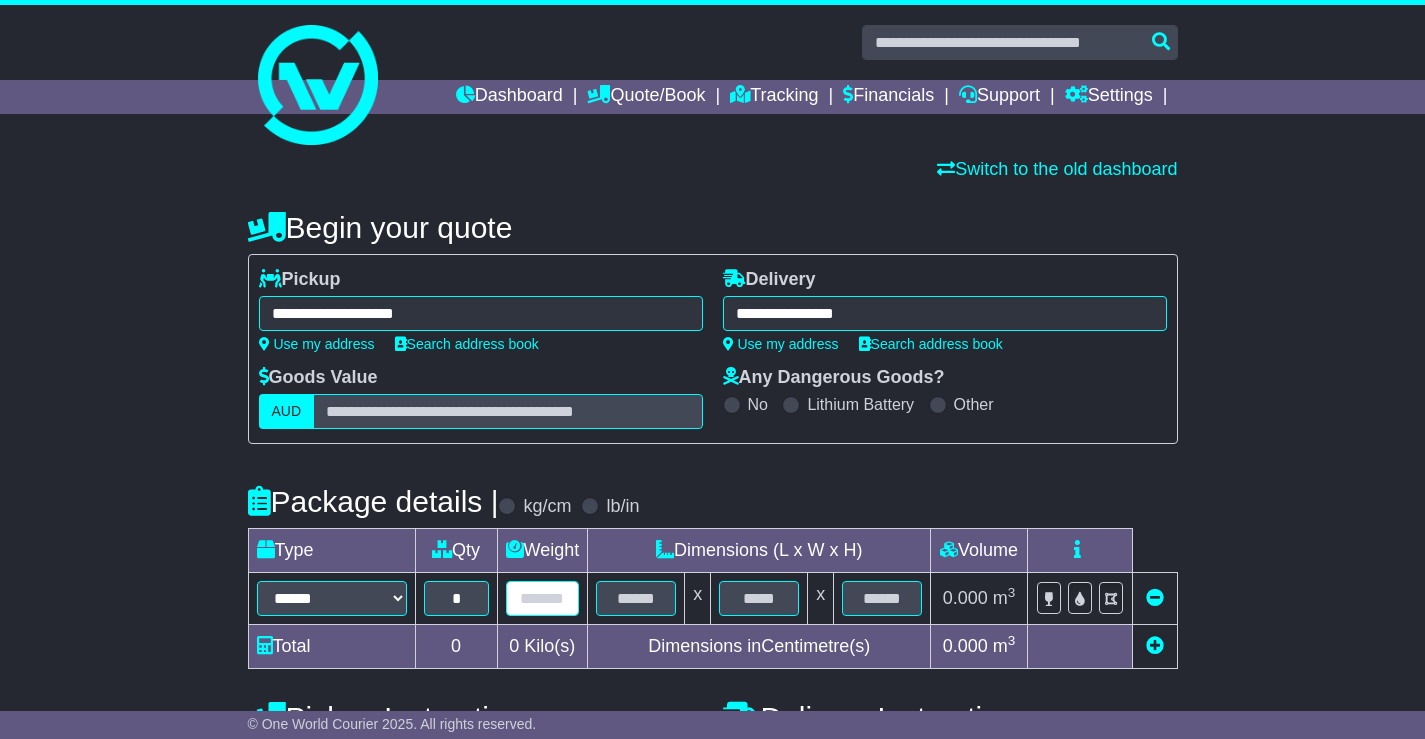 click at bounding box center [543, 598] 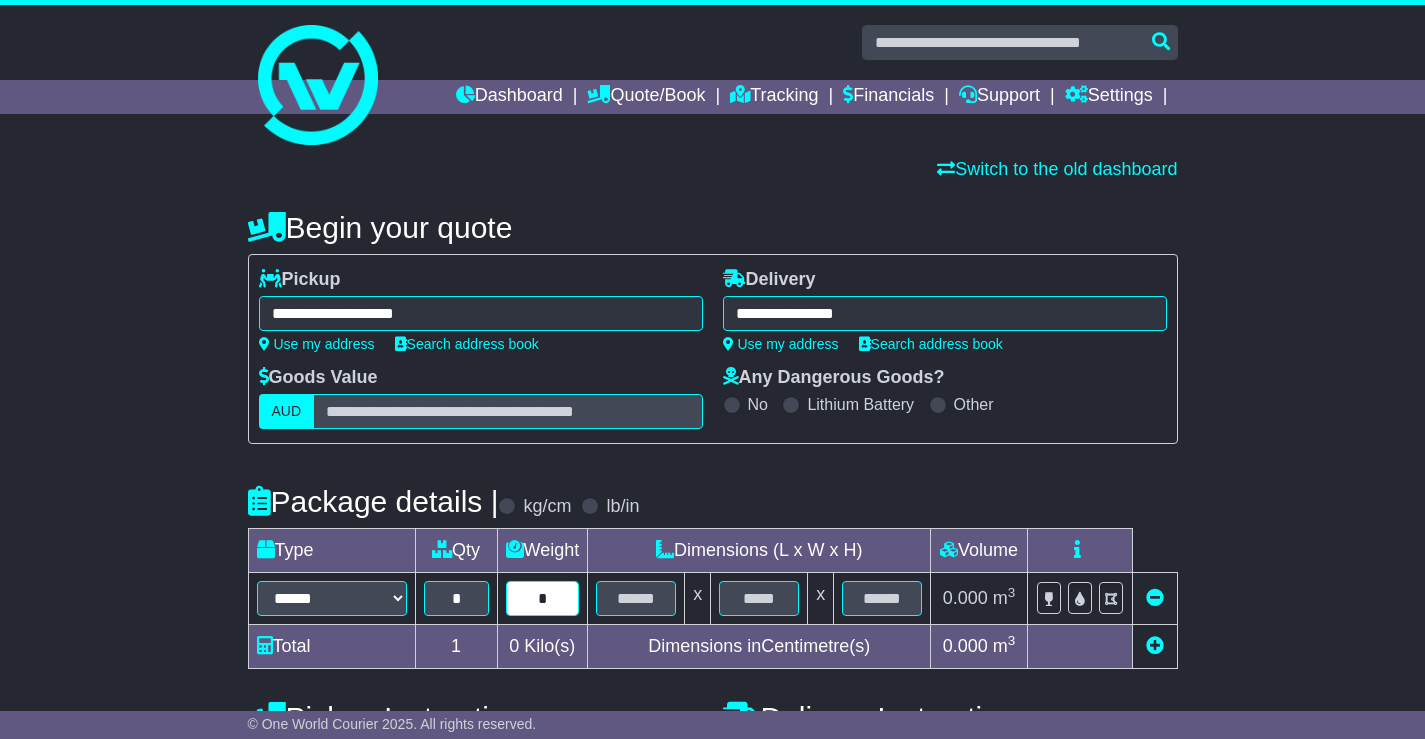 type on "*" 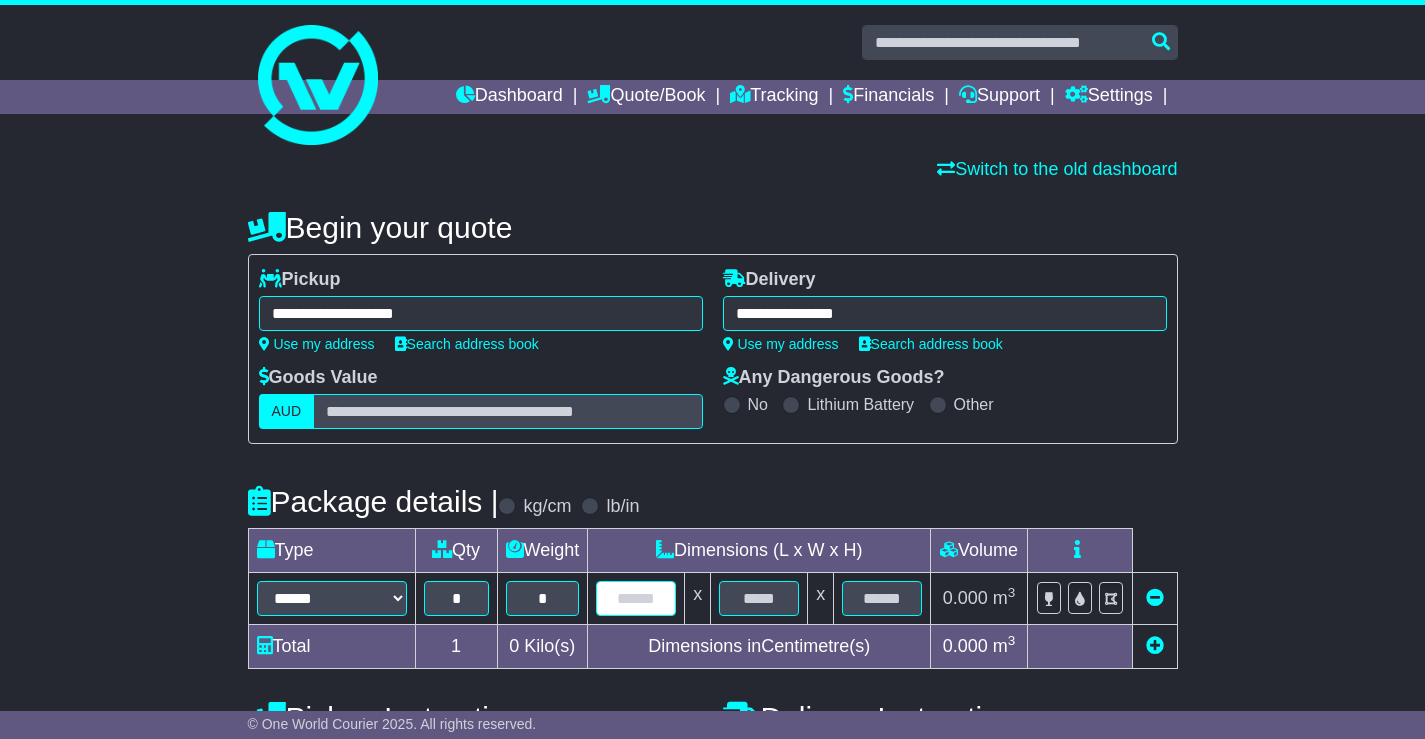 click at bounding box center (636, 598) 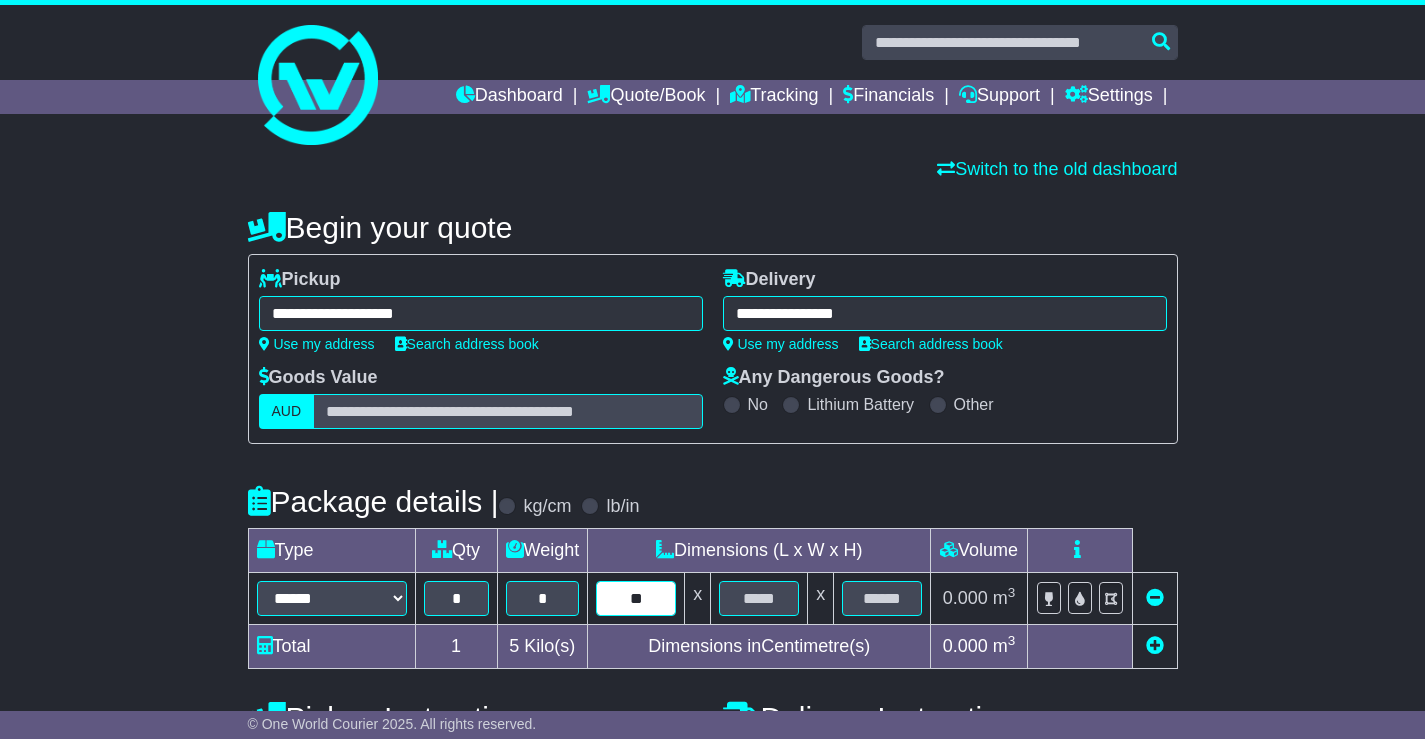 type on "**" 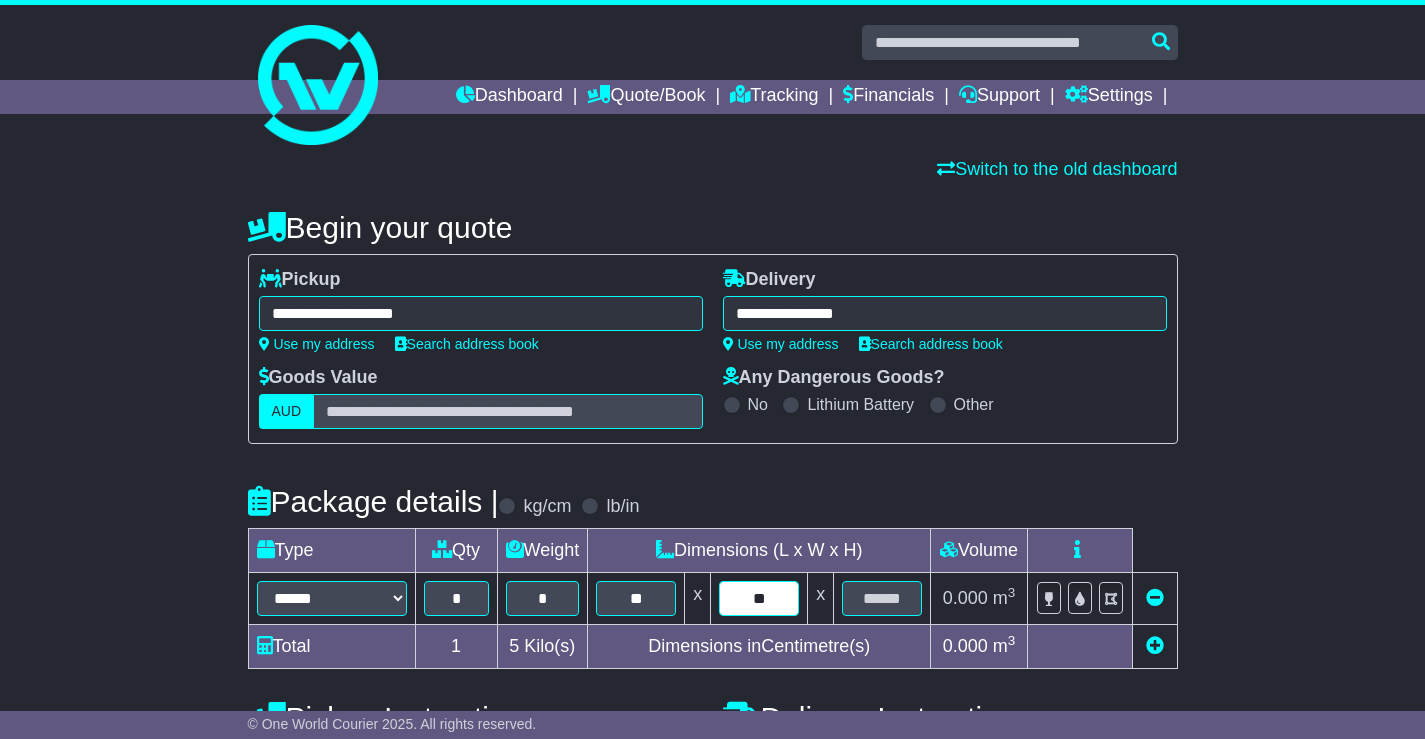 type on "**" 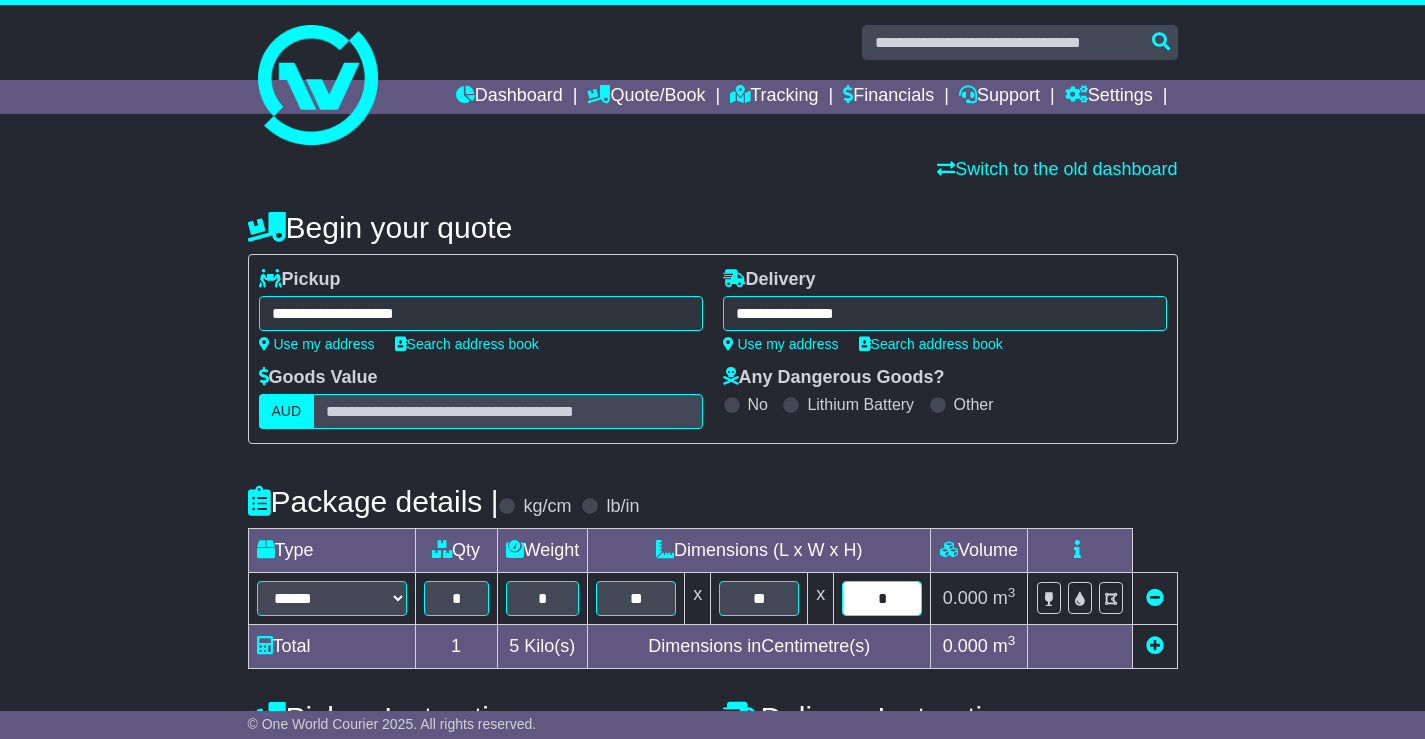 type on "*" 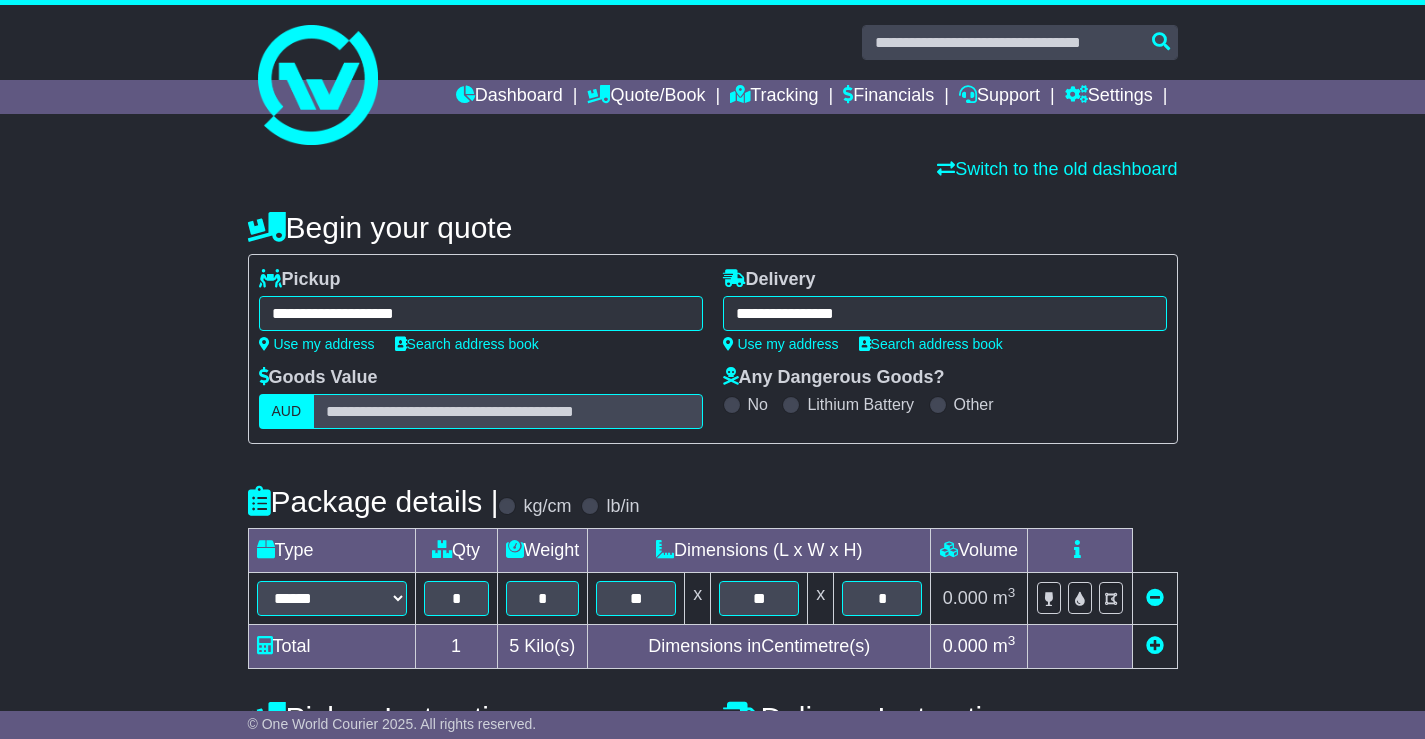 scroll, scrollTop: 318, scrollLeft: 0, axis: vertical 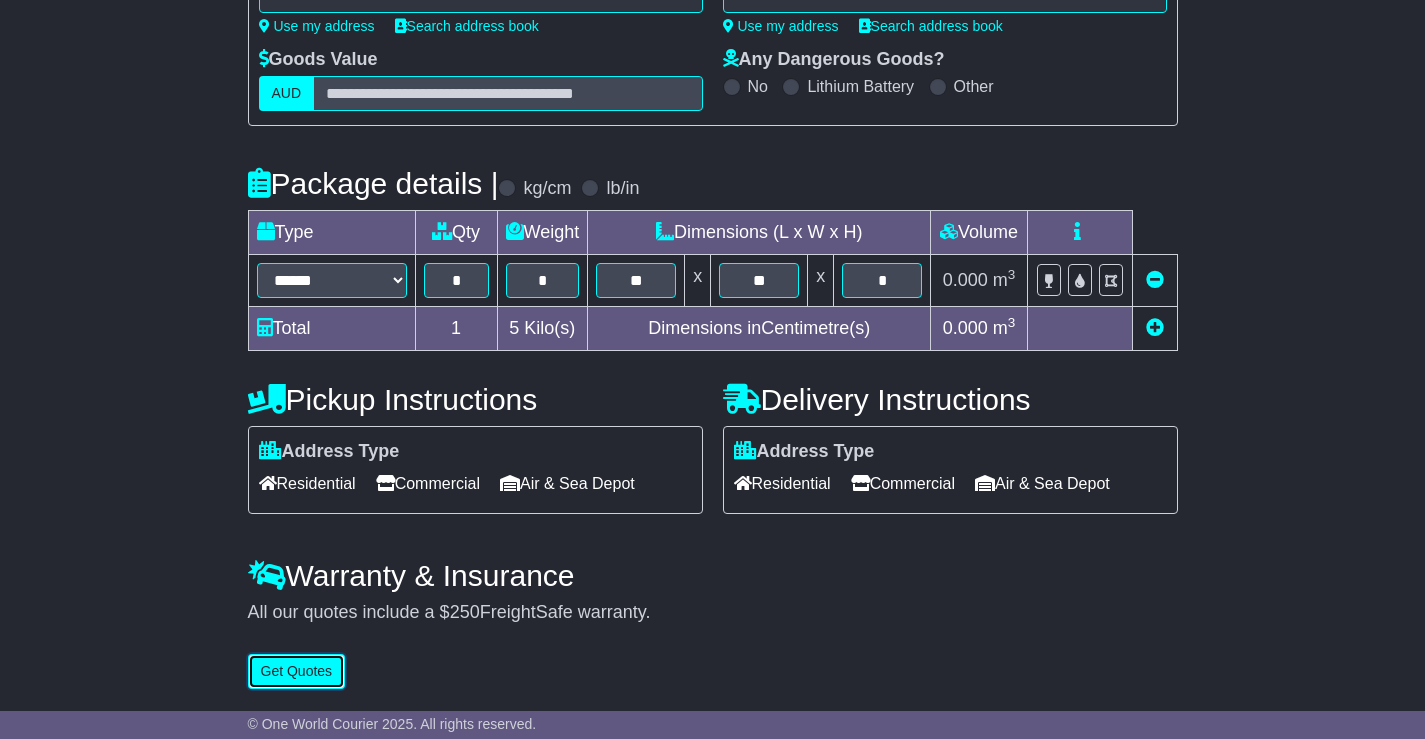type 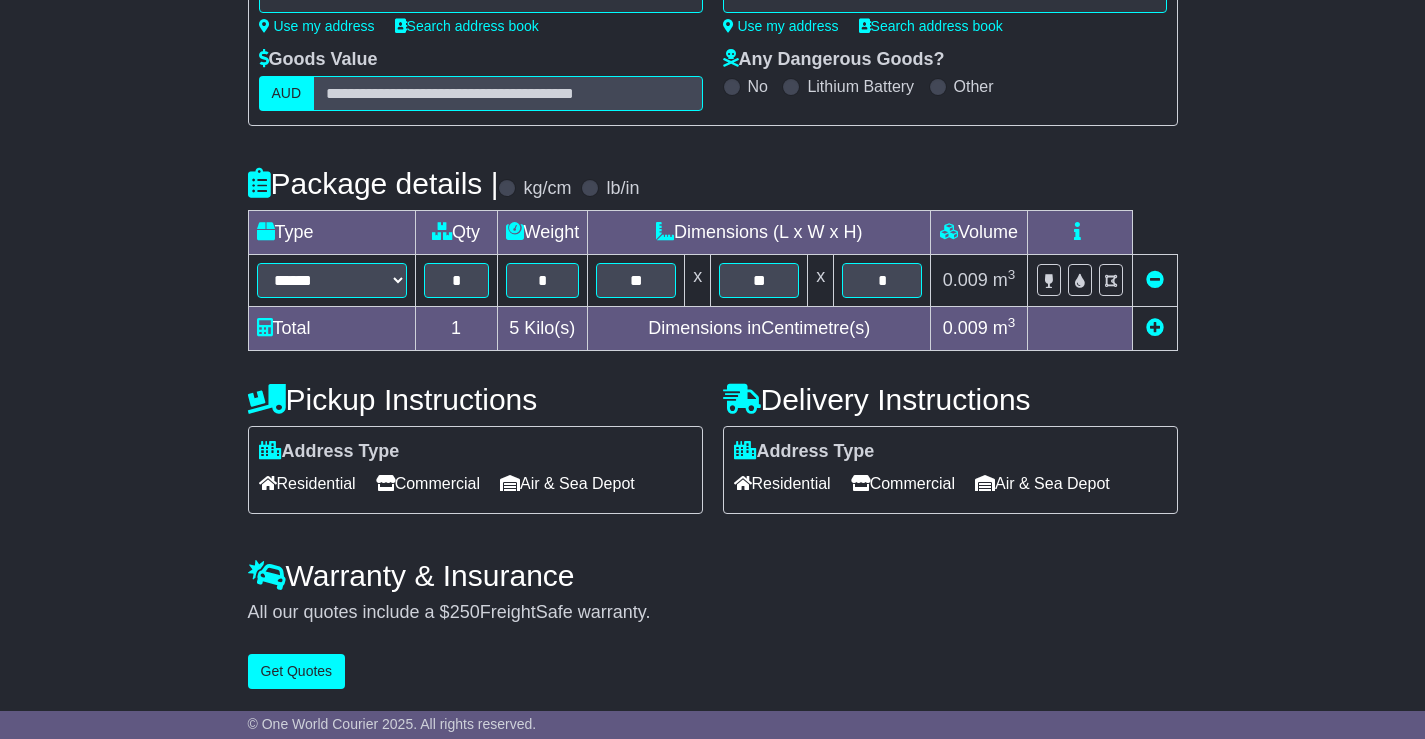 click on "Commercial" at bounding box center [428, 483] 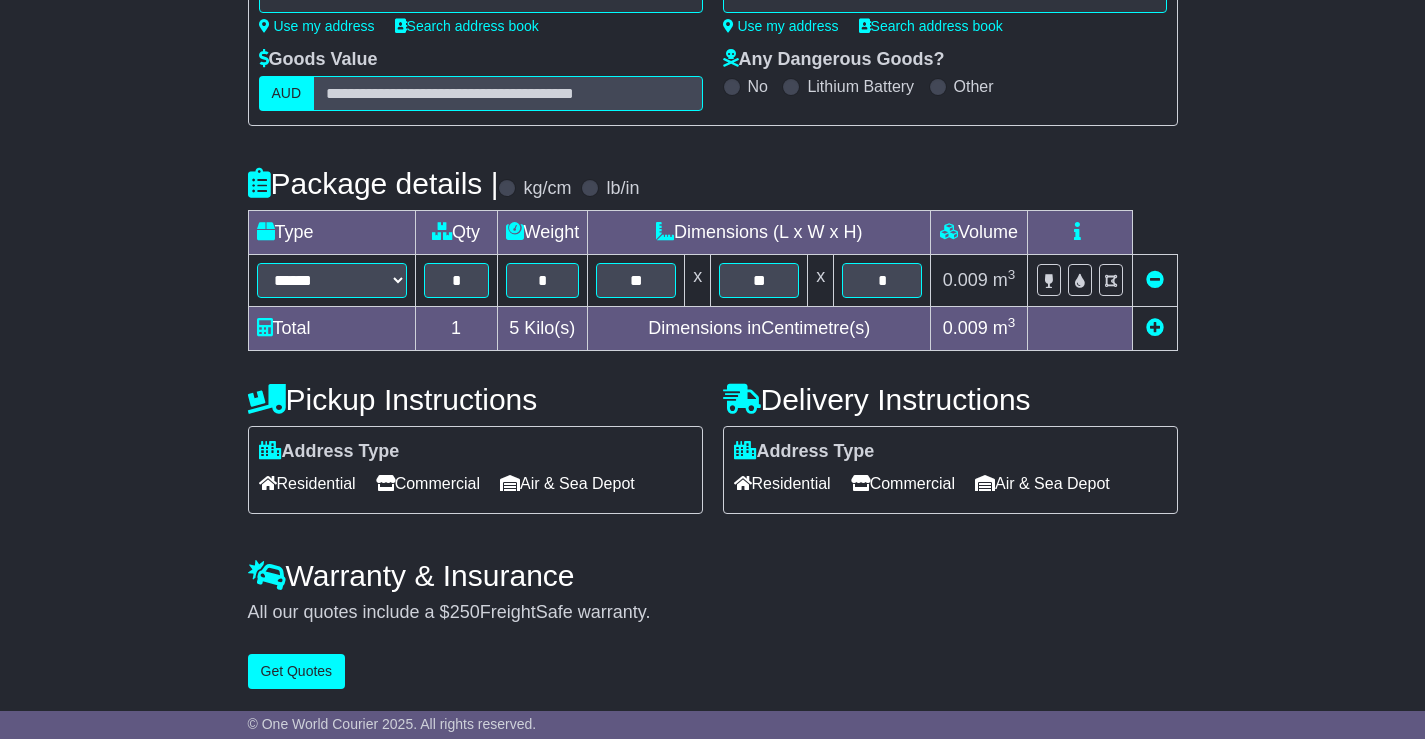 click on "Commercial" at bounding box center [903, 483] 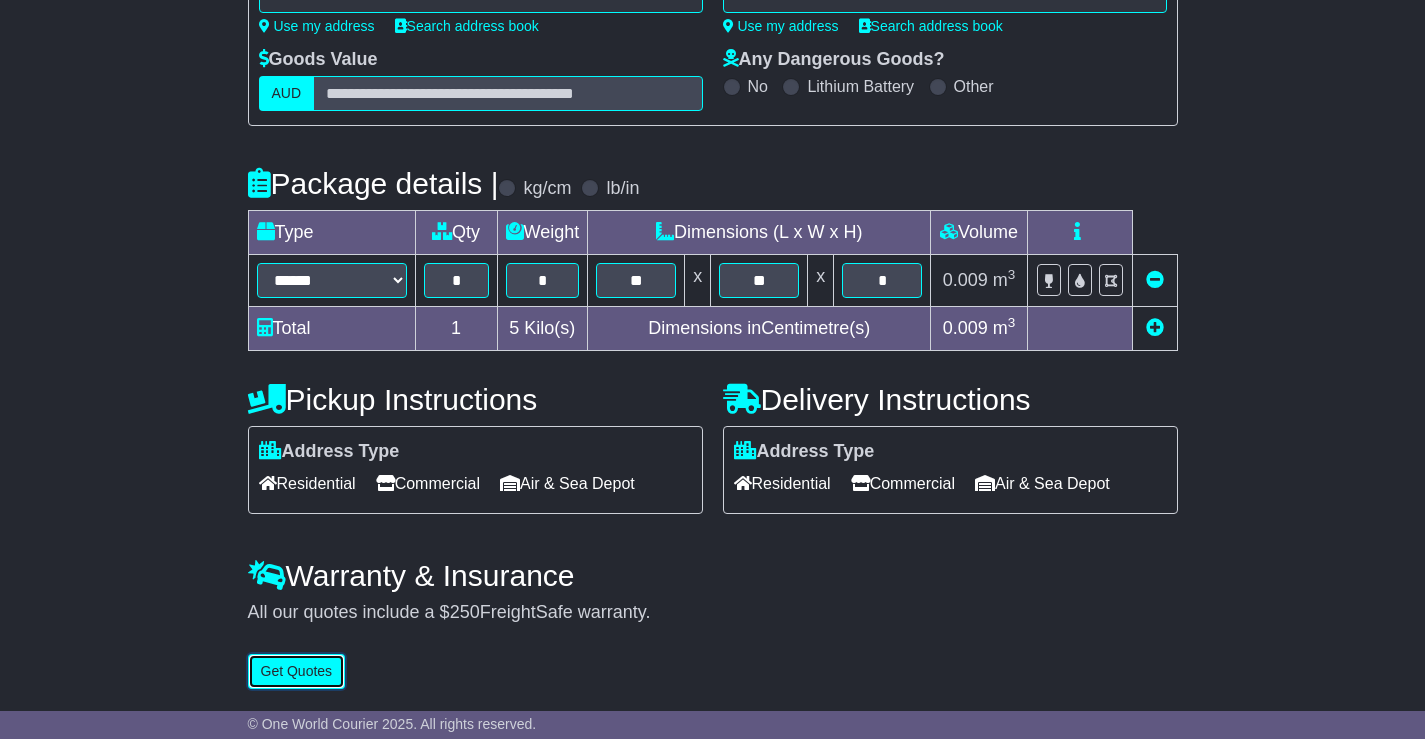 click on "Get Quotes" at bounding box center [297, 671] 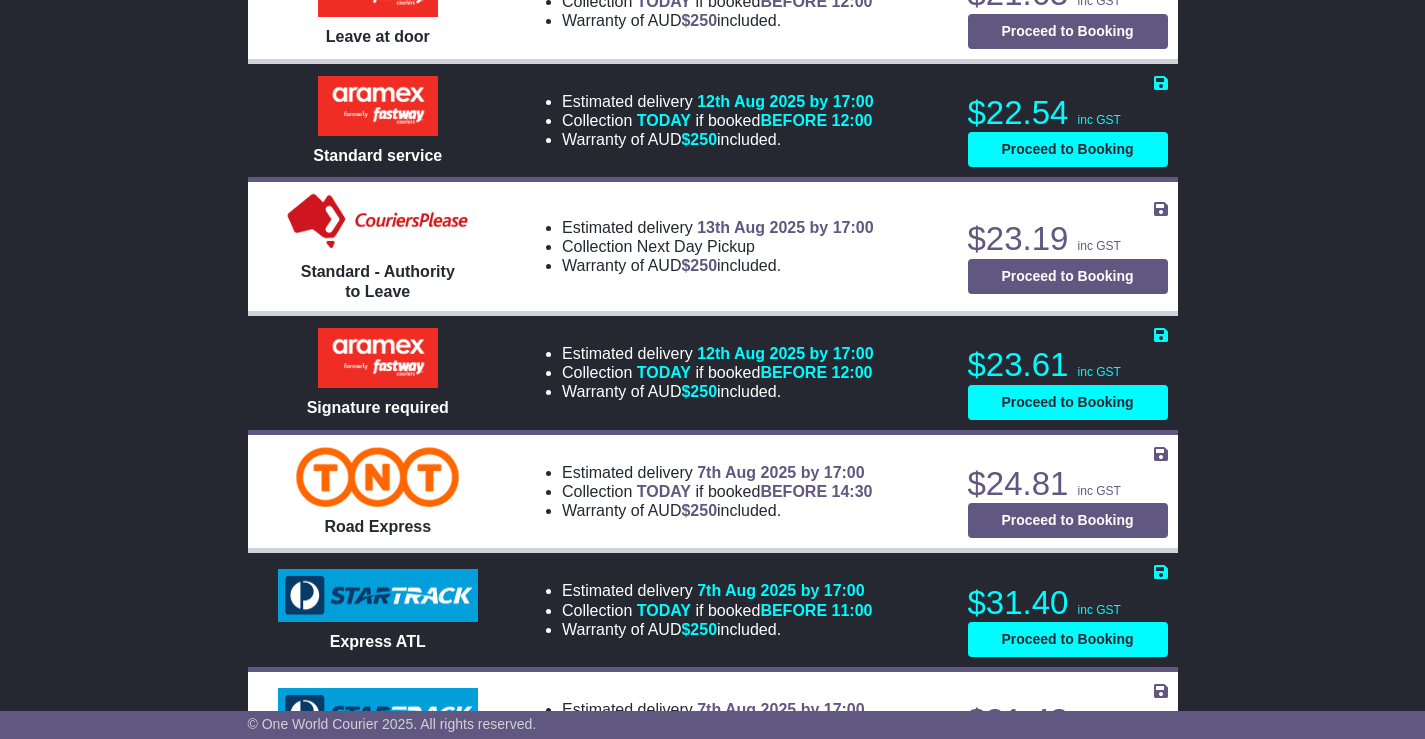 scroll, scrollTop: 1100, scrollLeft: 0, axis: vertical 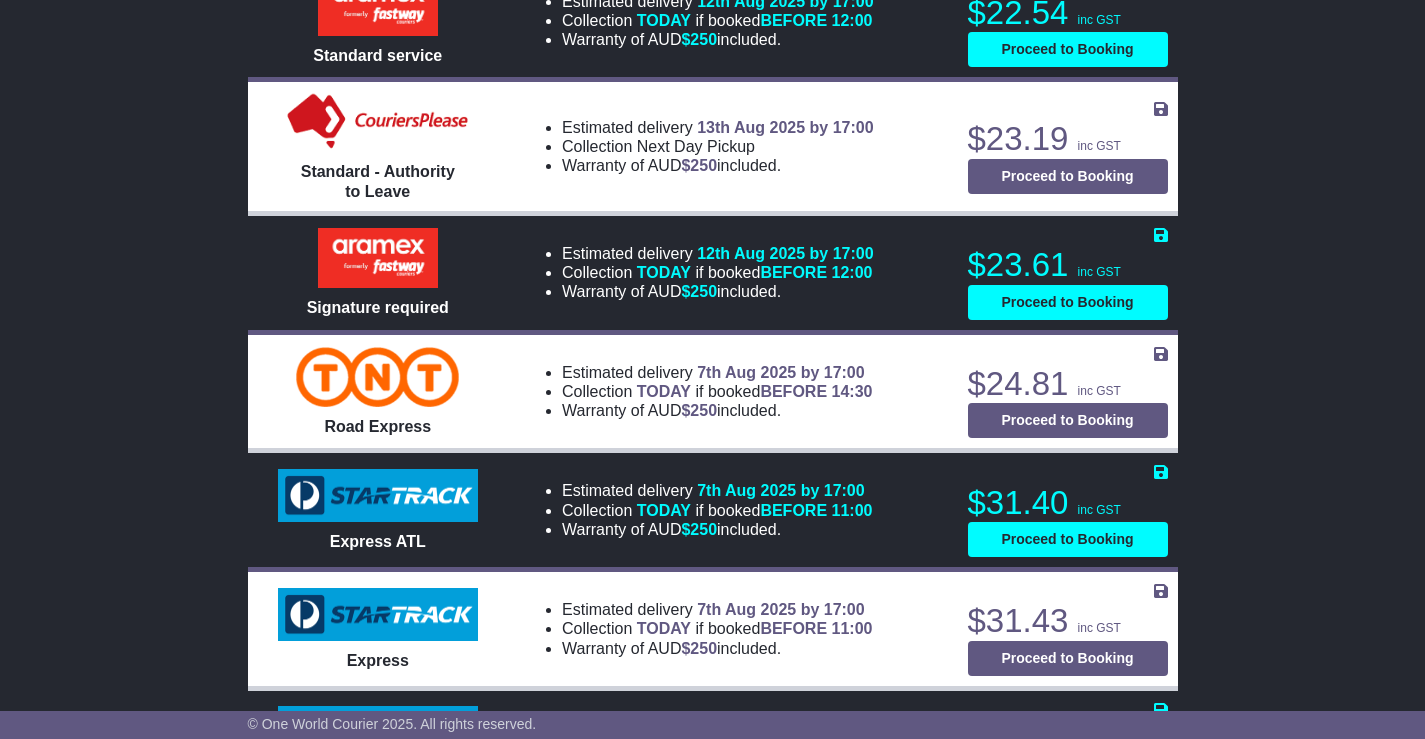 click on "[CITY], [POSTAL_CODE]
[CITY], [POSTAL_CODE]
1   item
0.00875
m 3
in 3" at bounding box center (712, 855) 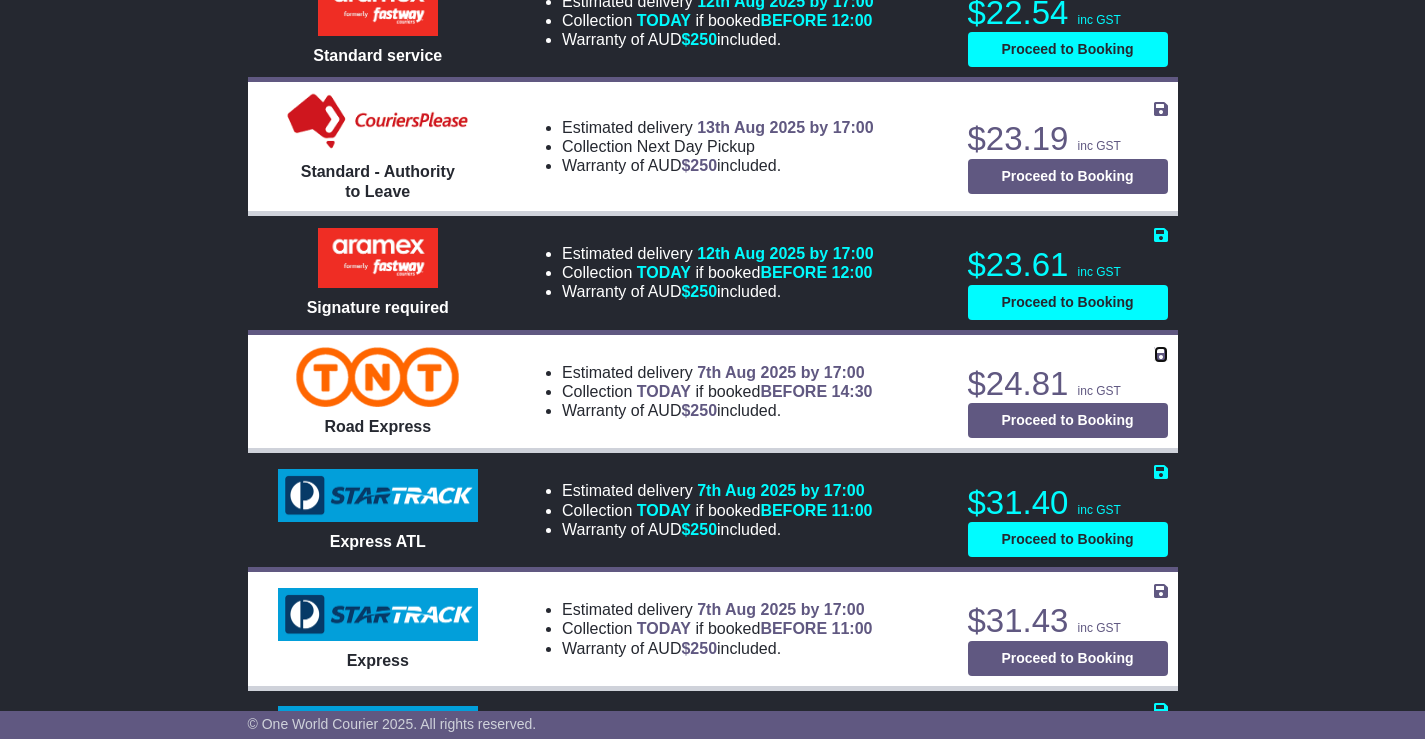 click at bounding box center (1161, 354) 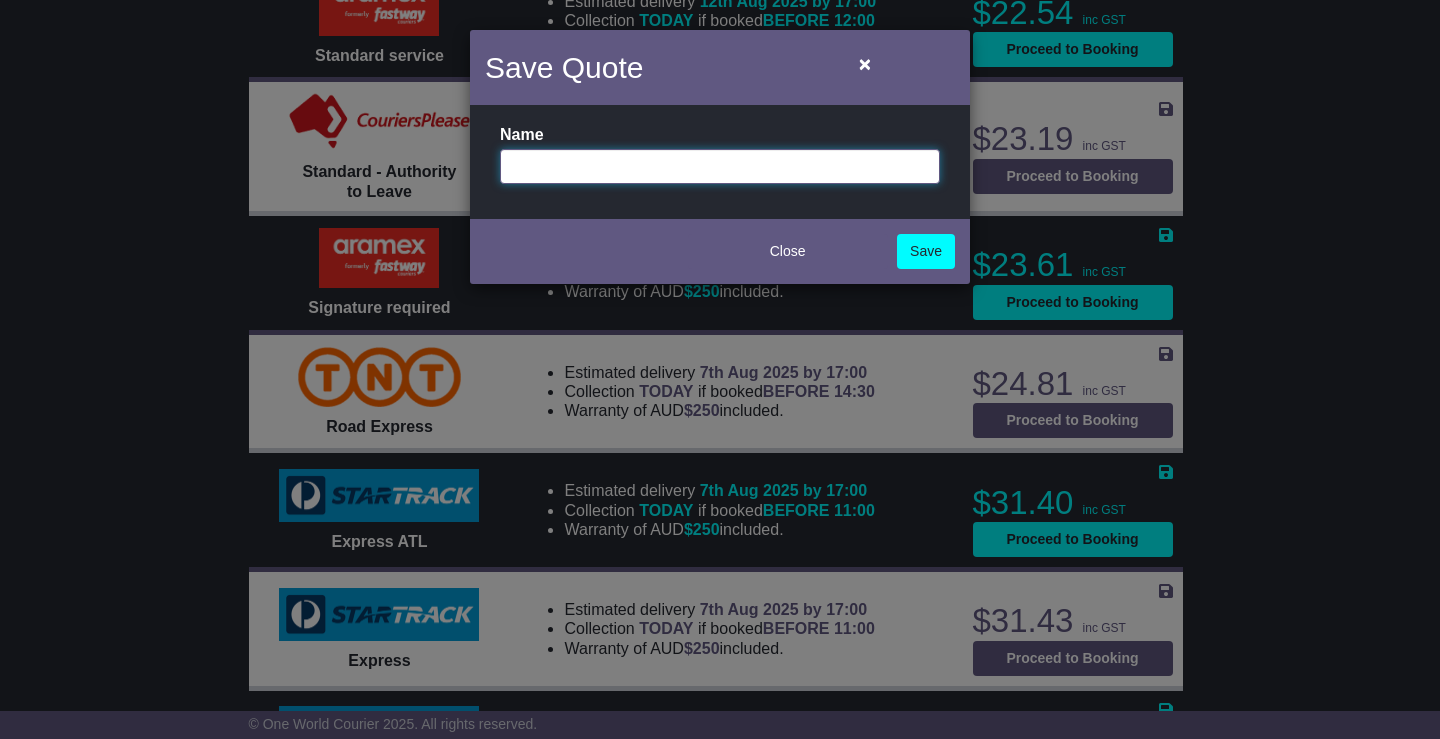 click at bounding box center [720, 166] 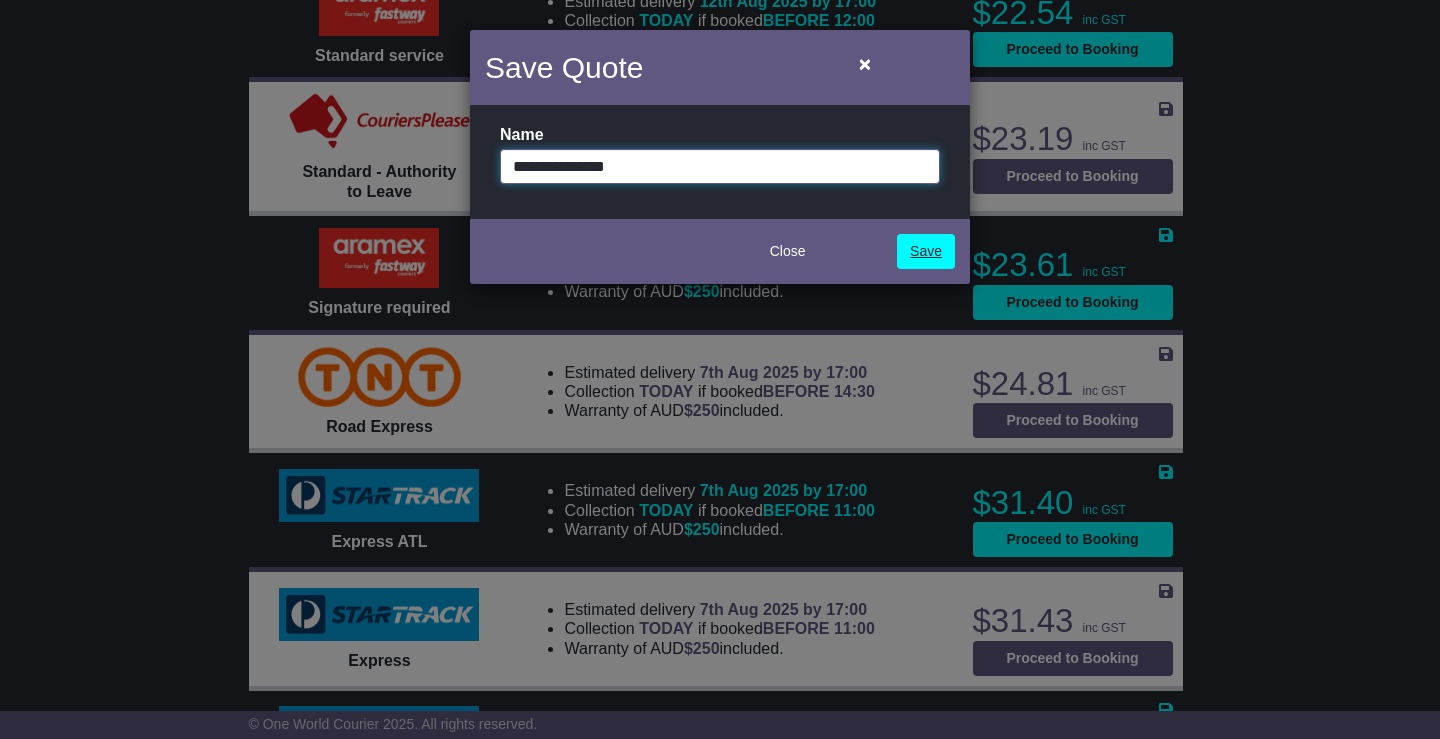 type on "**********" 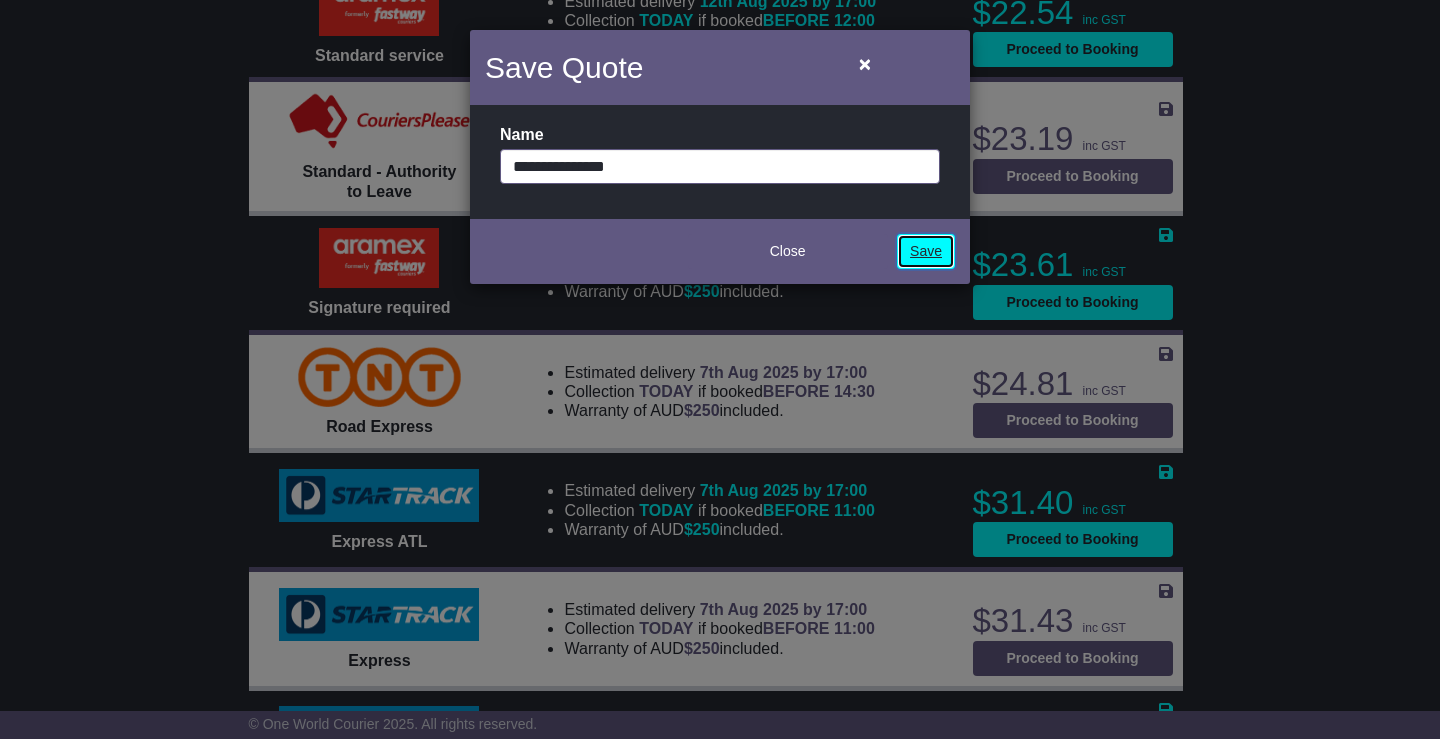 click on "Save" at bounding box center [926, 251] 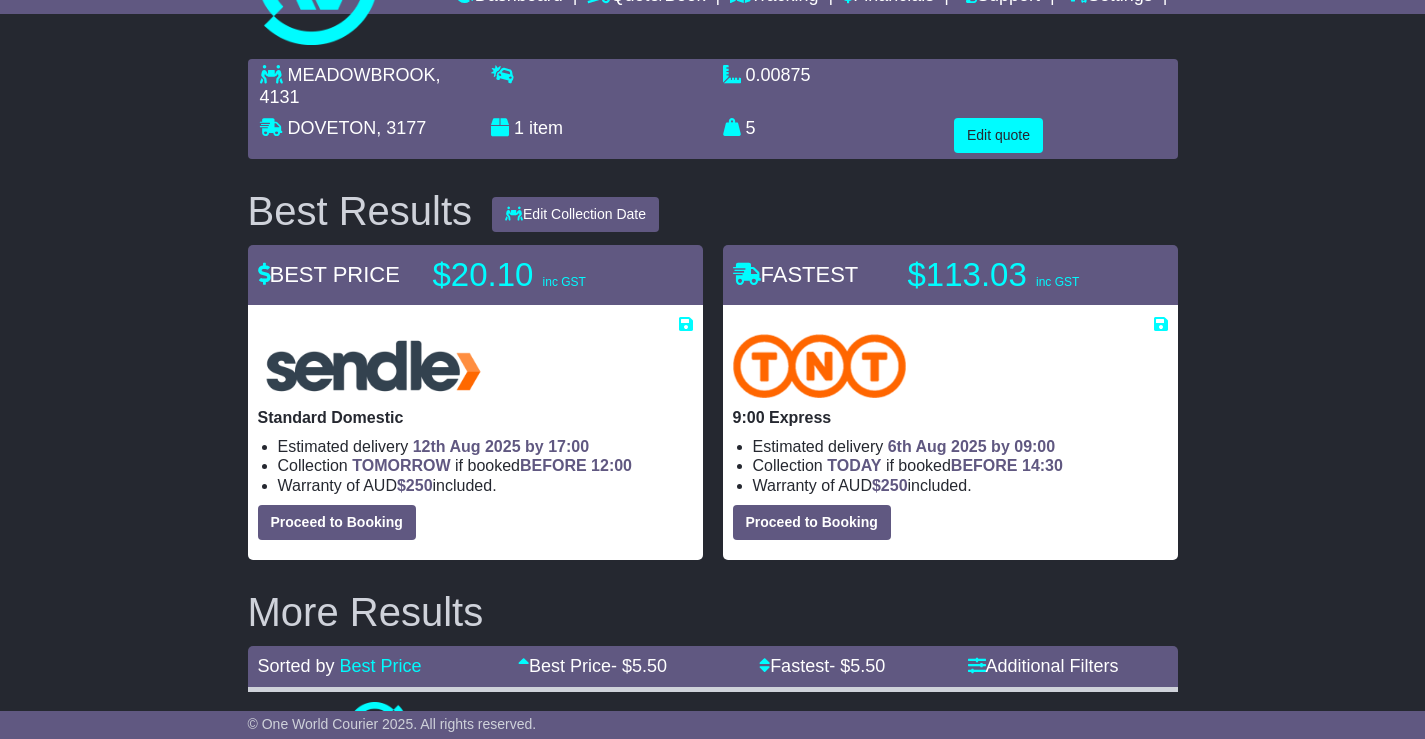 scroll, scrollTop: 0, scrollLeft: 0, axis: both 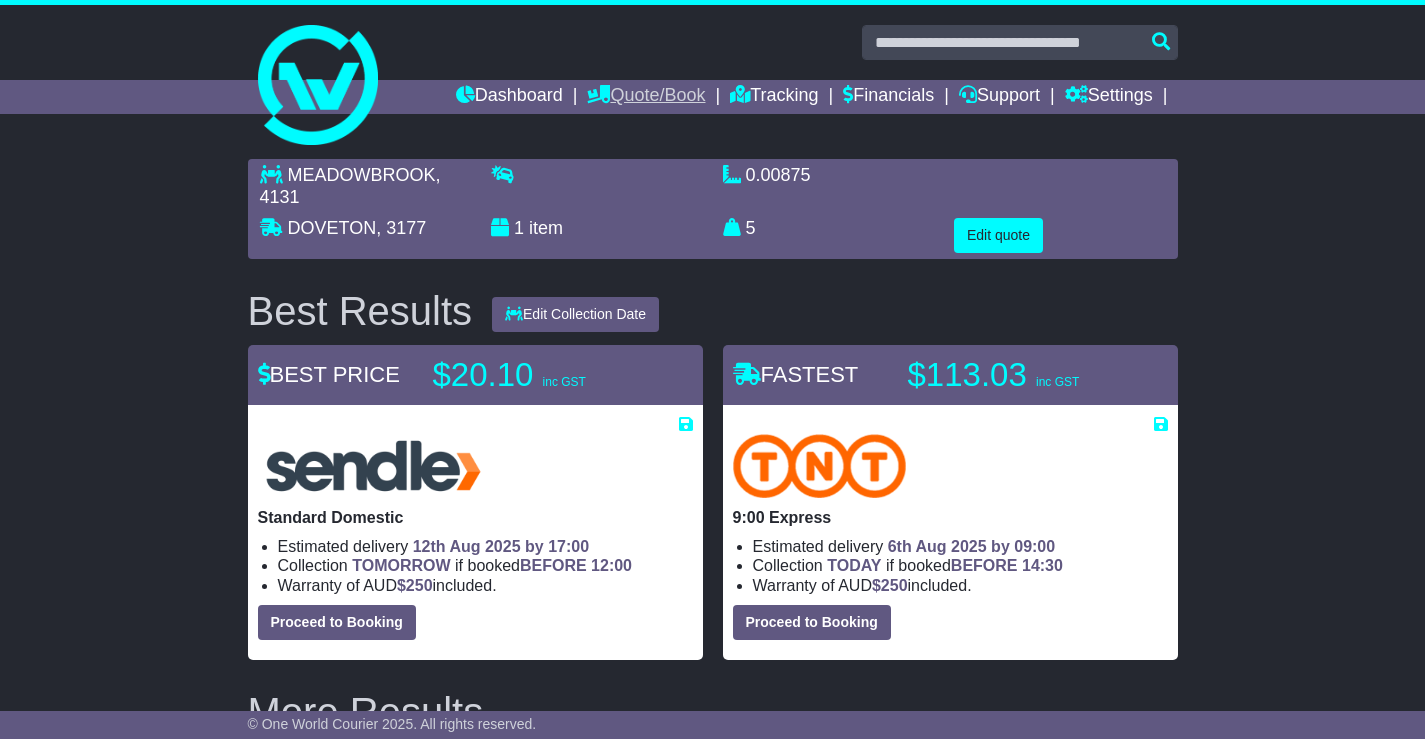 click on "Quote/Book" at bounding box center (646, 97) 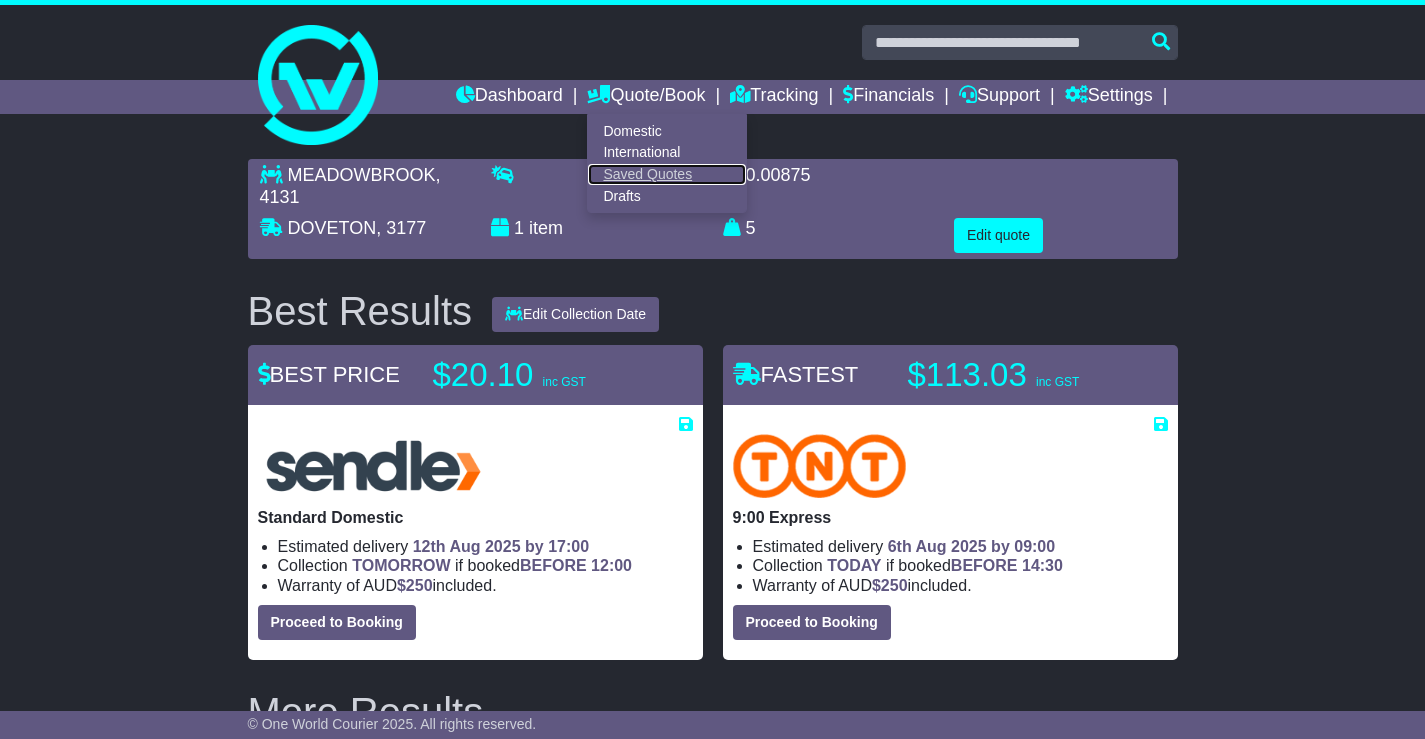 click on "Saved Quotes" at bounding box center [667, 175] 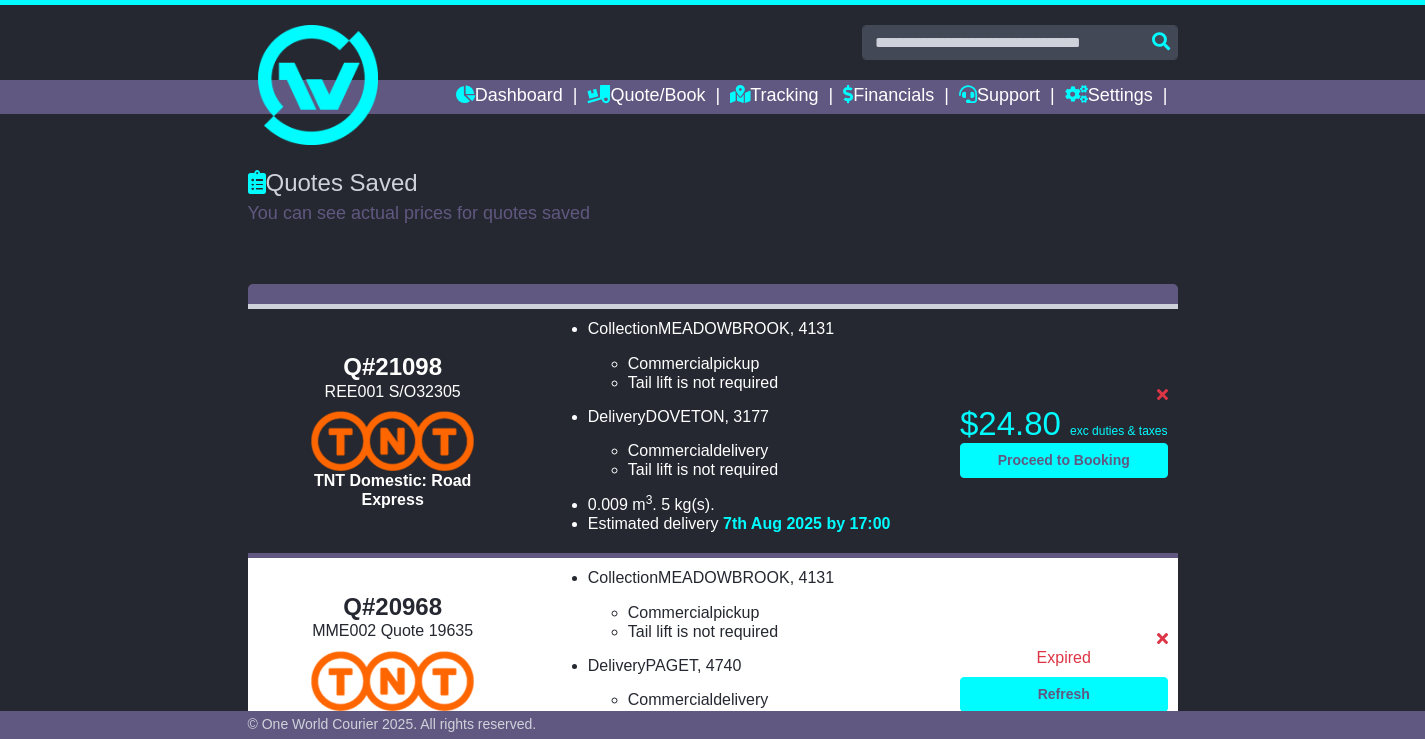 scroll, scrollTop: 0, scrollLeft: 0, axis: both 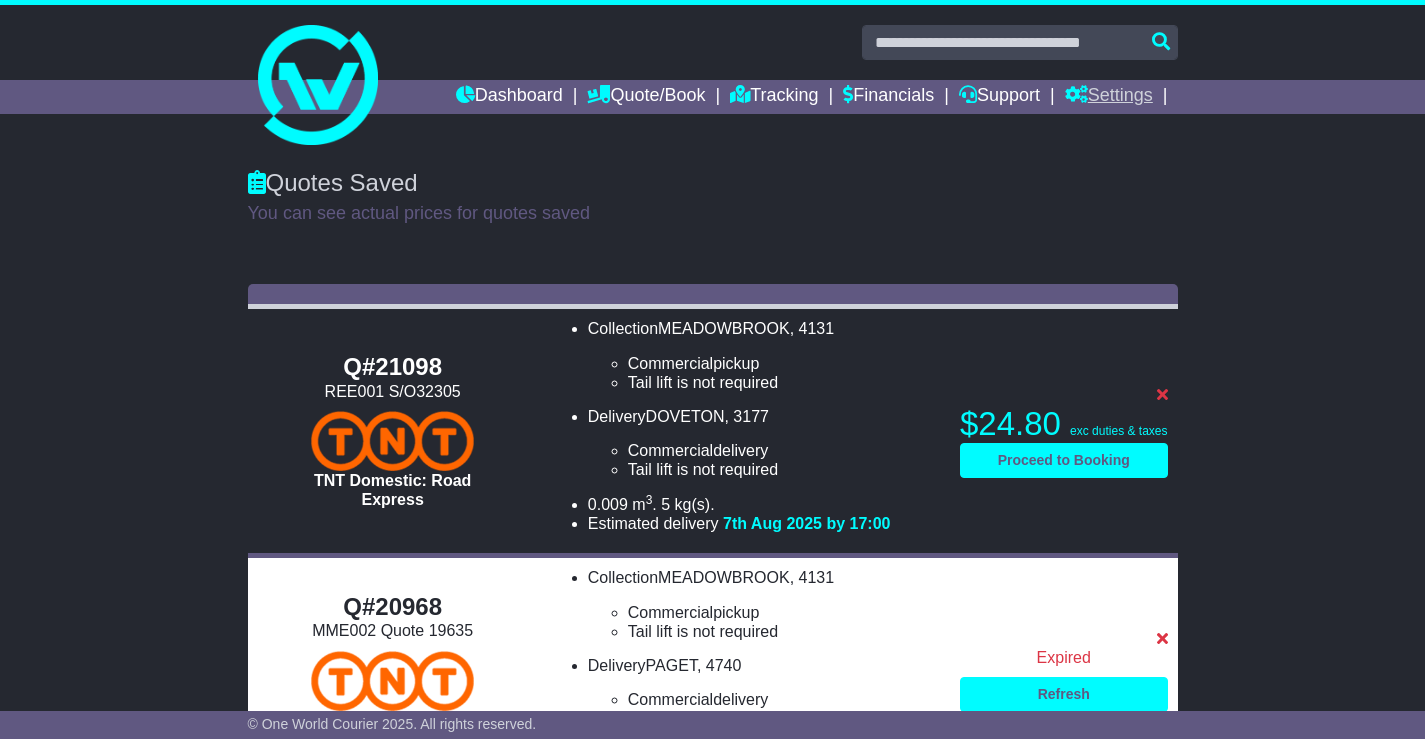 click on "Settings" at bounding box center (1109, 97) 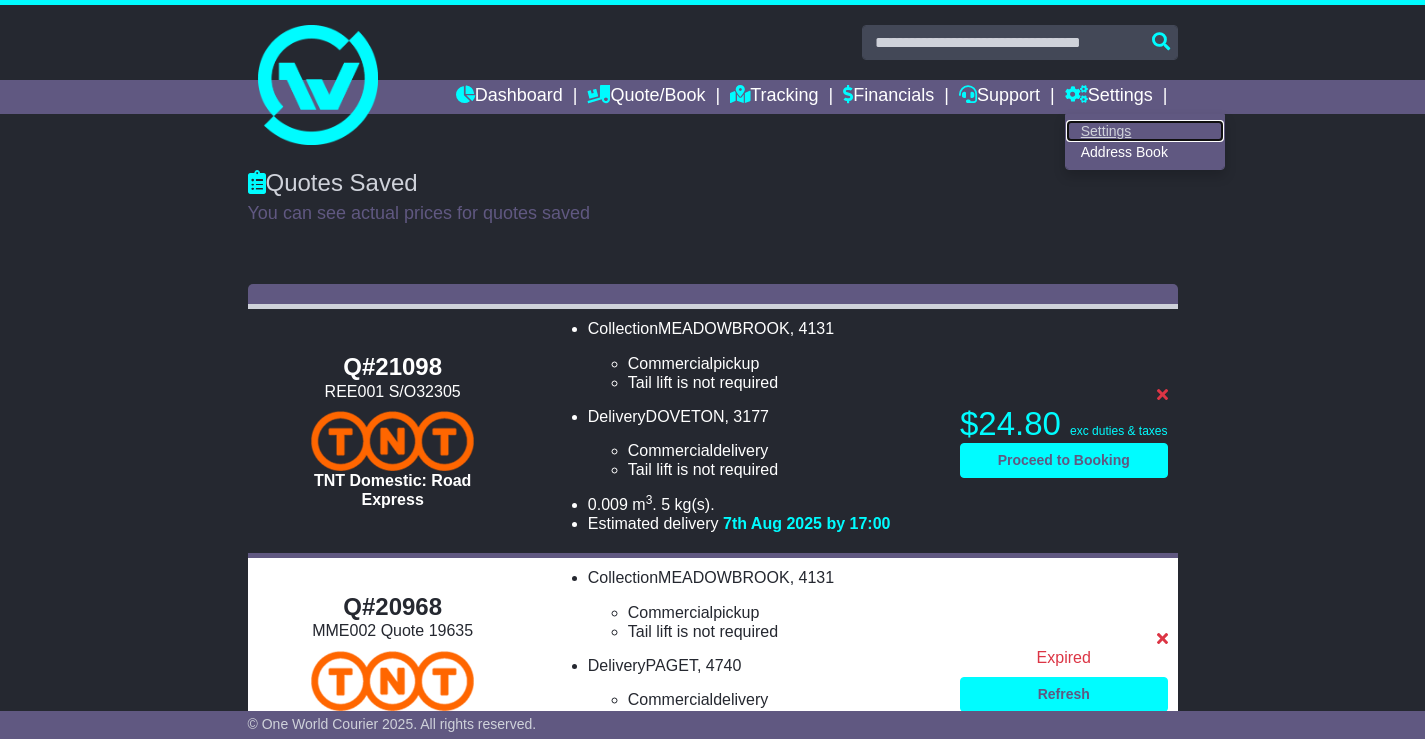 click on "Settings" at bounding box center [1145, 131] 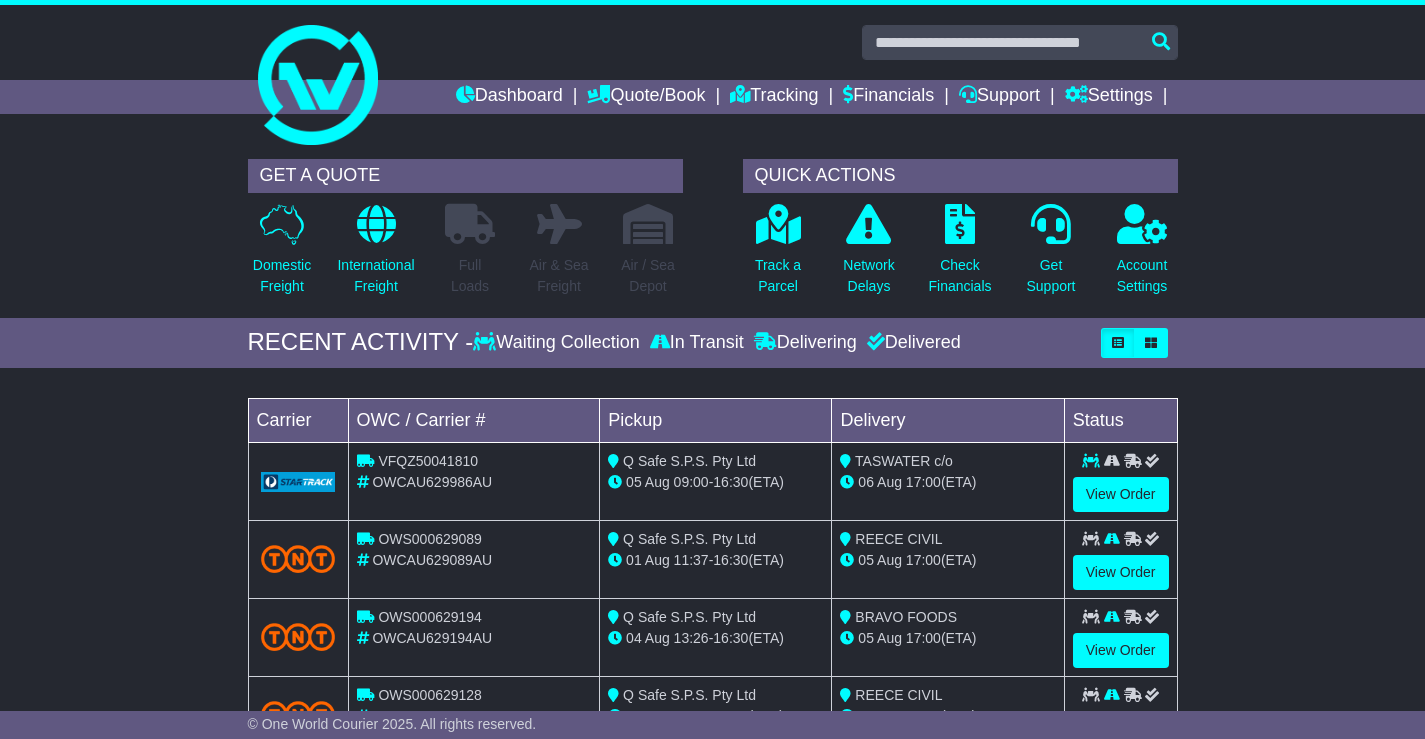 scroll, scrollTop: 0, scrollLeft: 0, axis: both 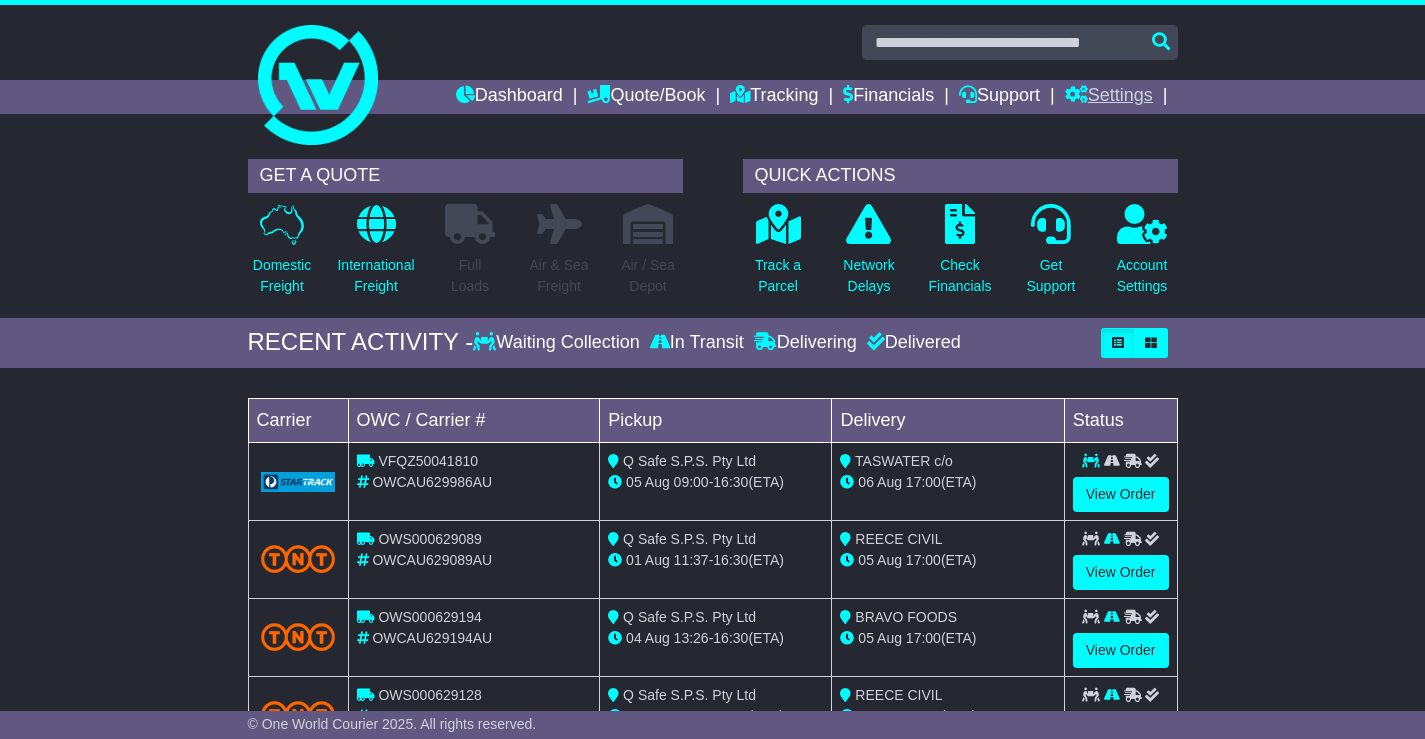 click on "Settings" at bounding box center (1109, 97) 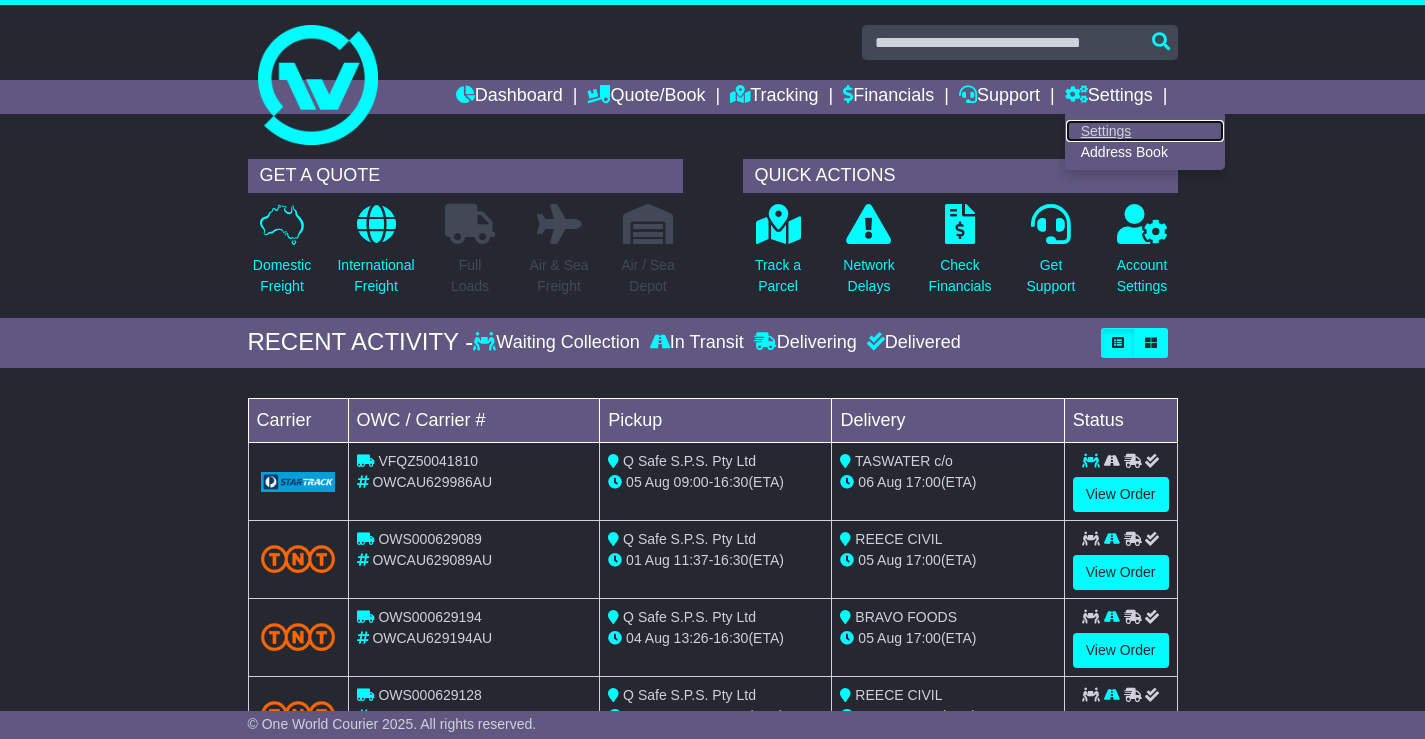 click on "Settings" at bounding box center (1145, 131) 